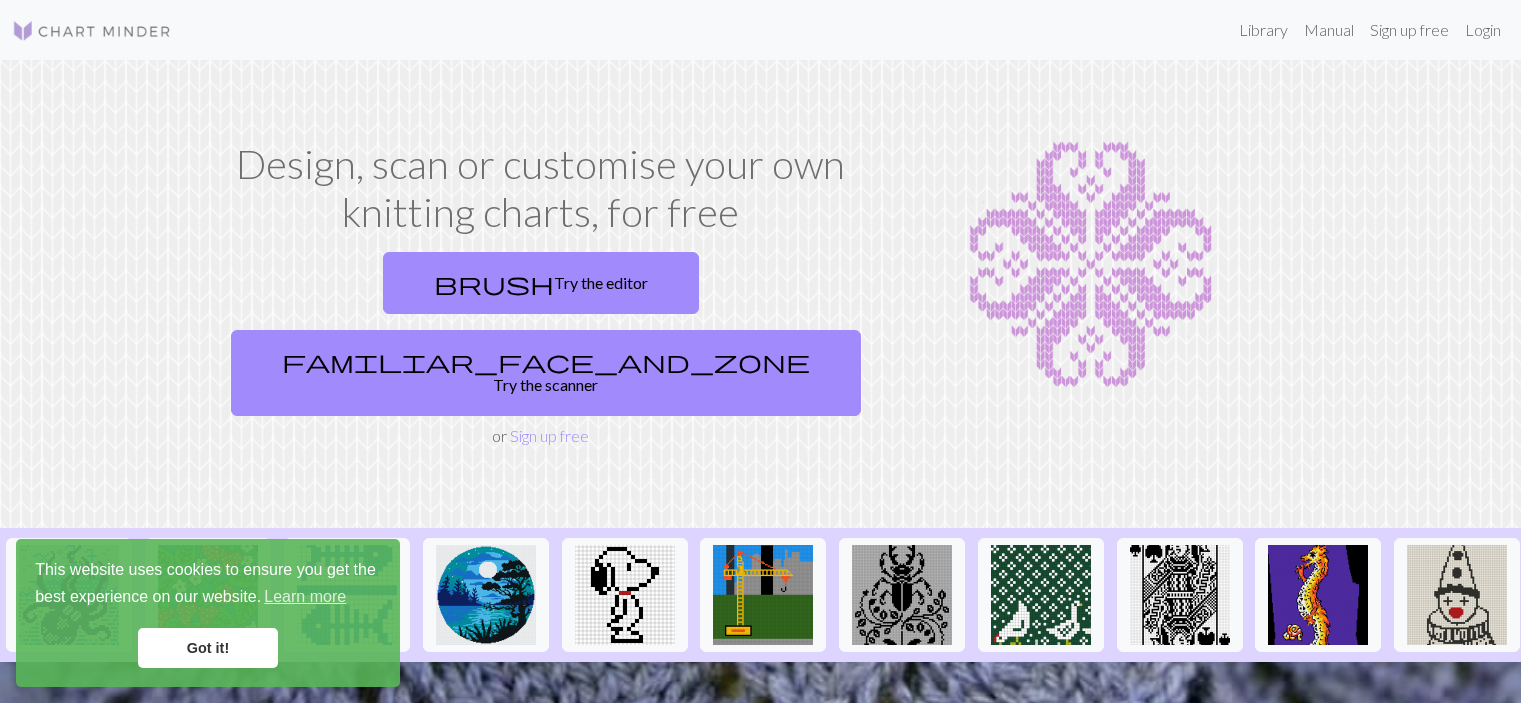 scroll, scrollTop: 0, scrollLeft: 0, axis: both 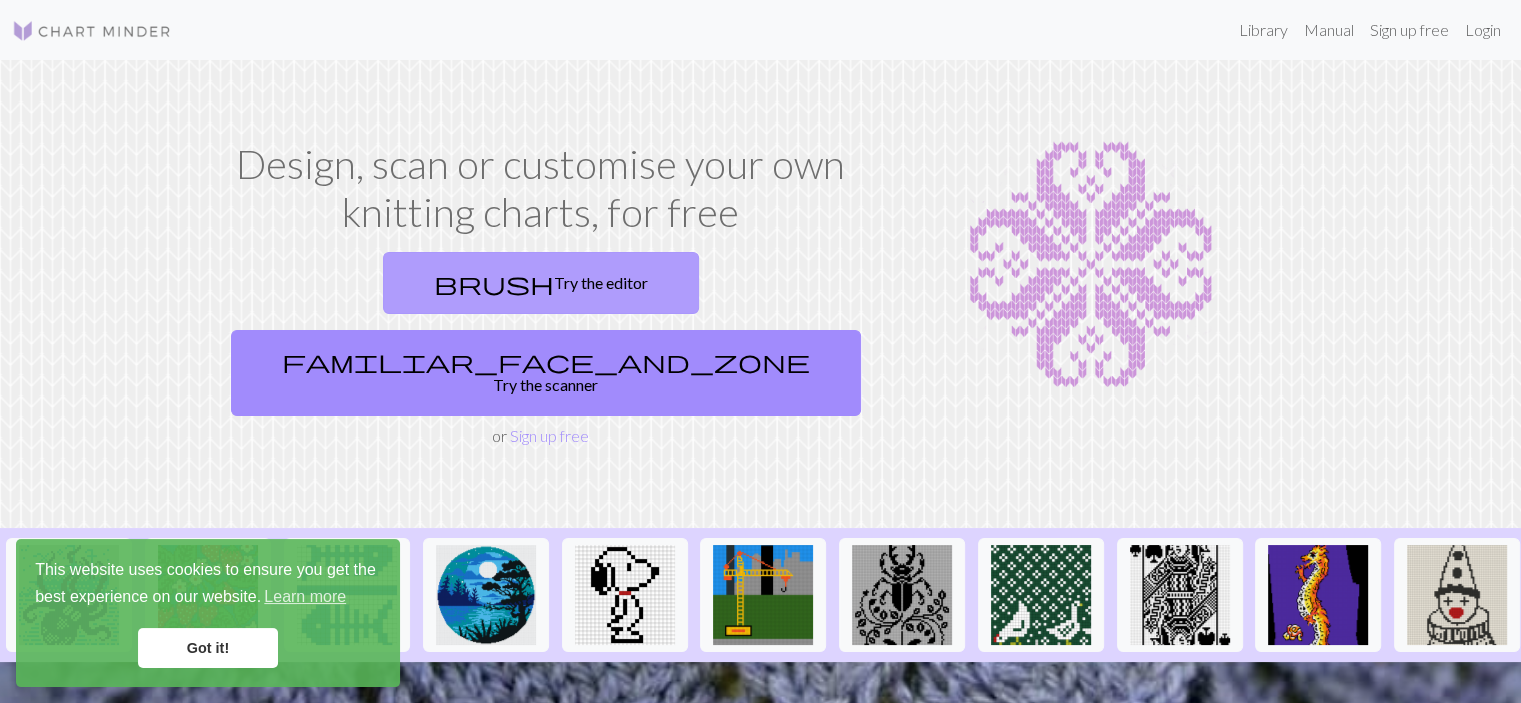 click on "brush  Try the editor" at bounding box center [541, 283] 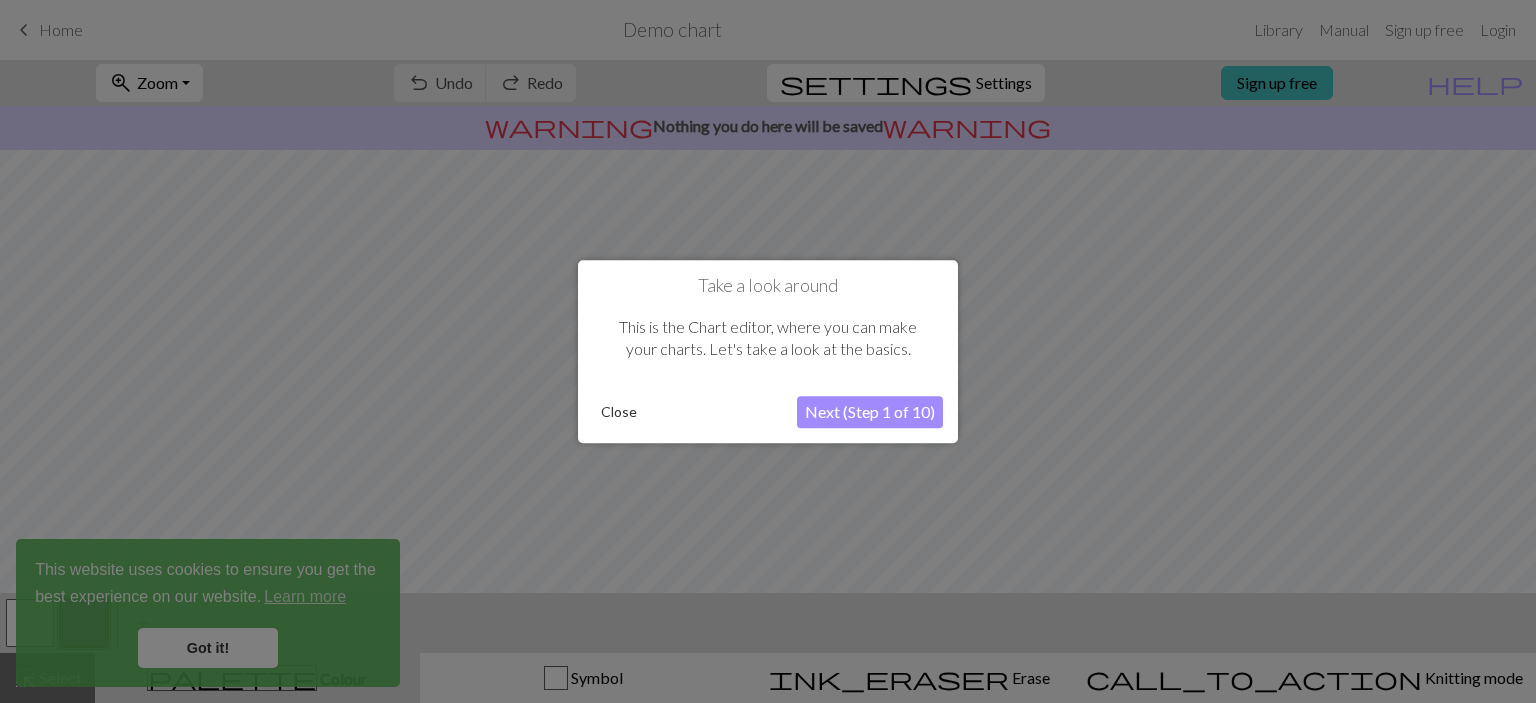 click on "Next (Step 1 of 10)" at bounding box center [870, 412] 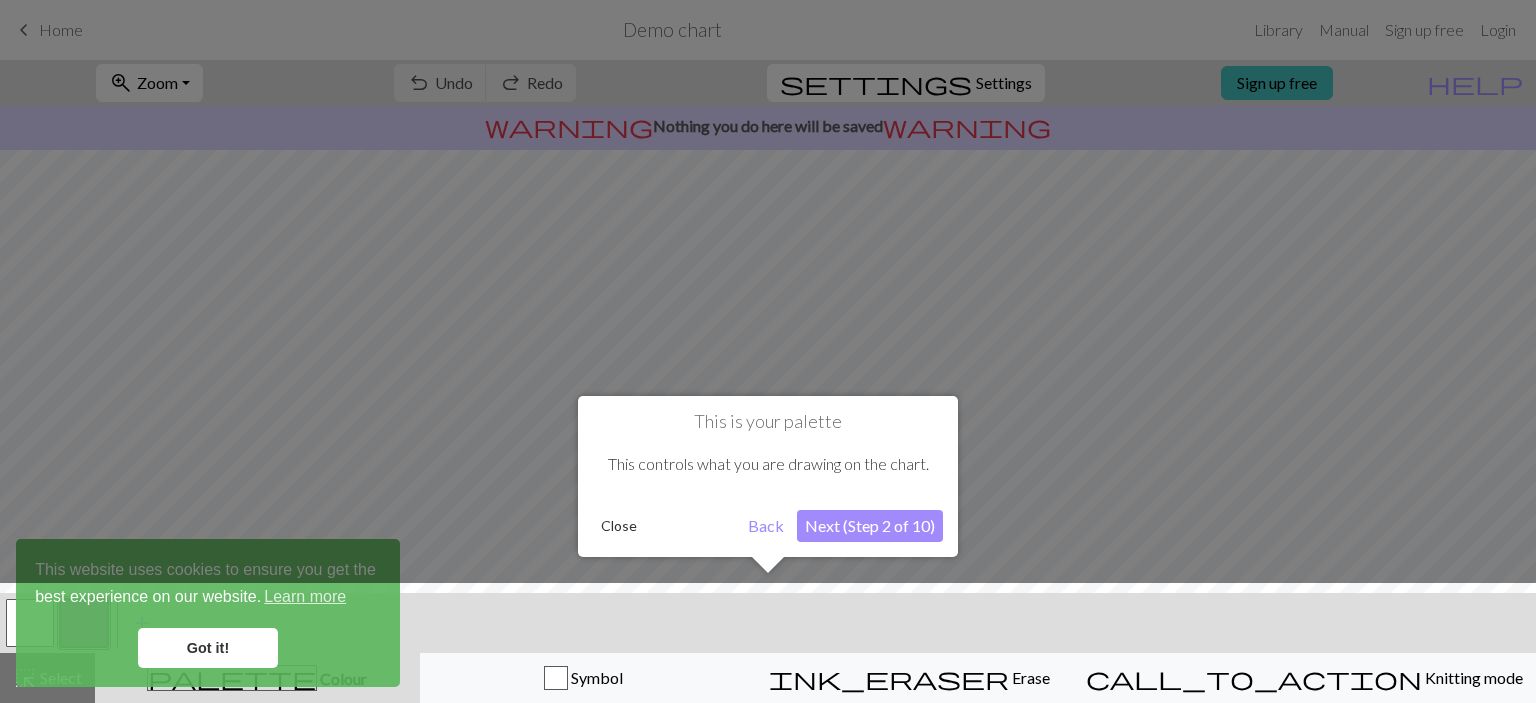 click on "Next (Step 2 of 10)" at bounding box center [870, 526] 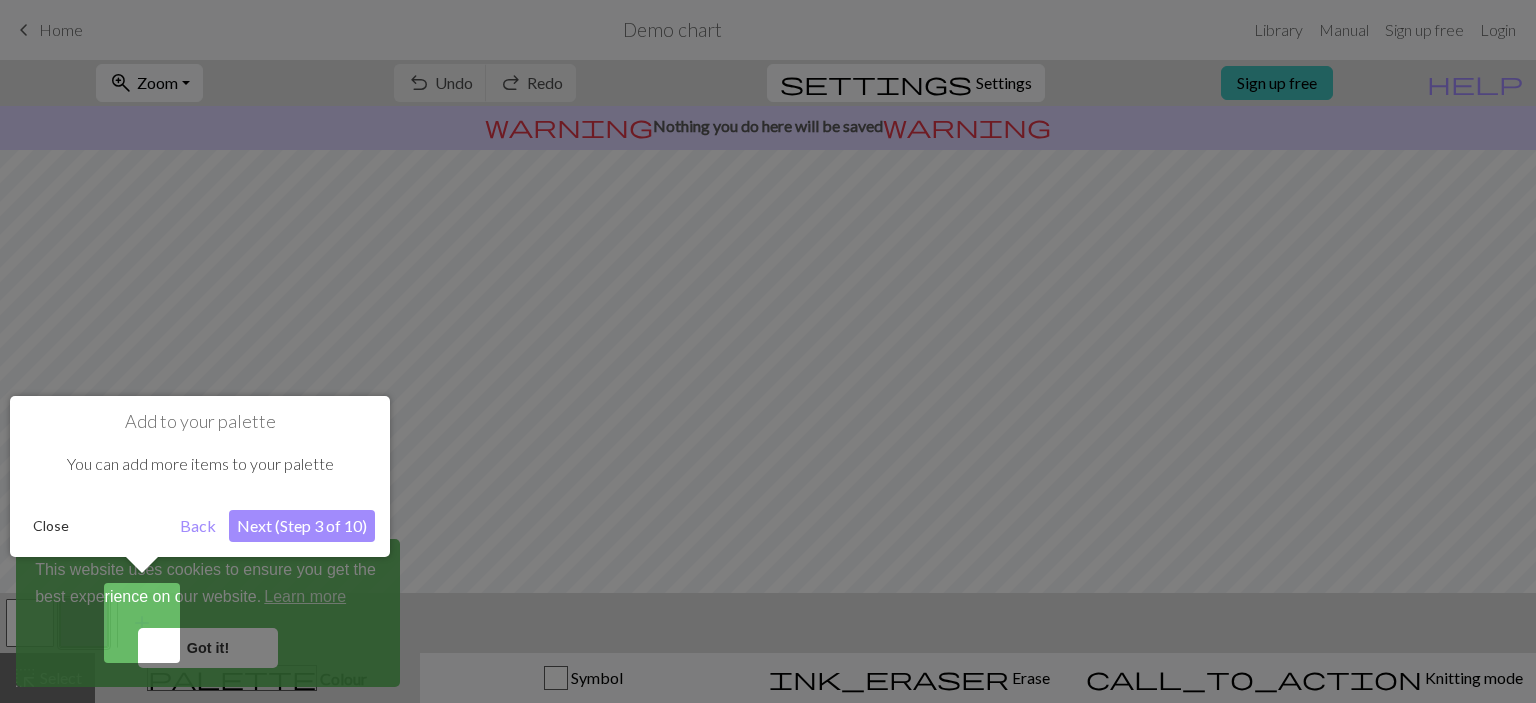 click on "Next (Step 3 of 10)" at bounding box center [302, 526] 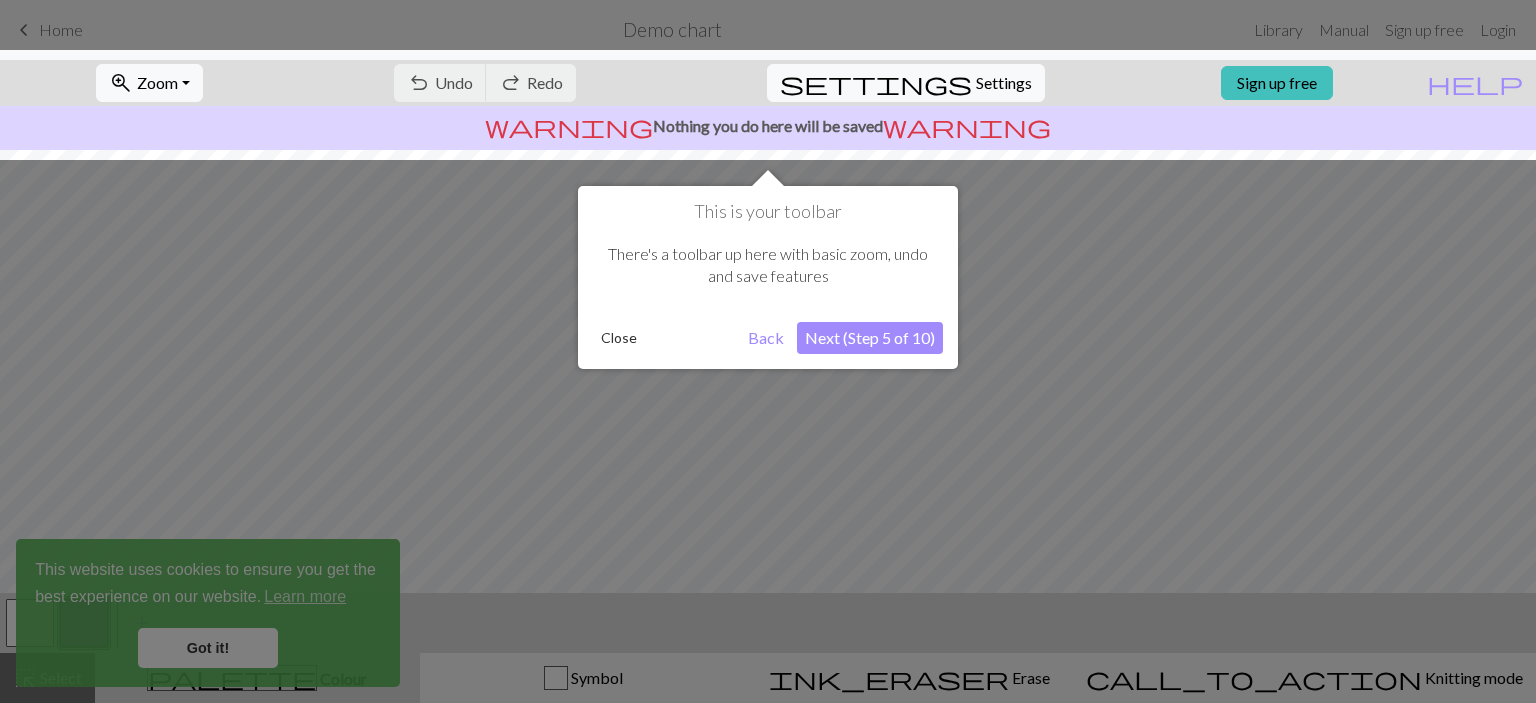 click on "Next (Step 5 of 10)" at bounding box center [870, 338] 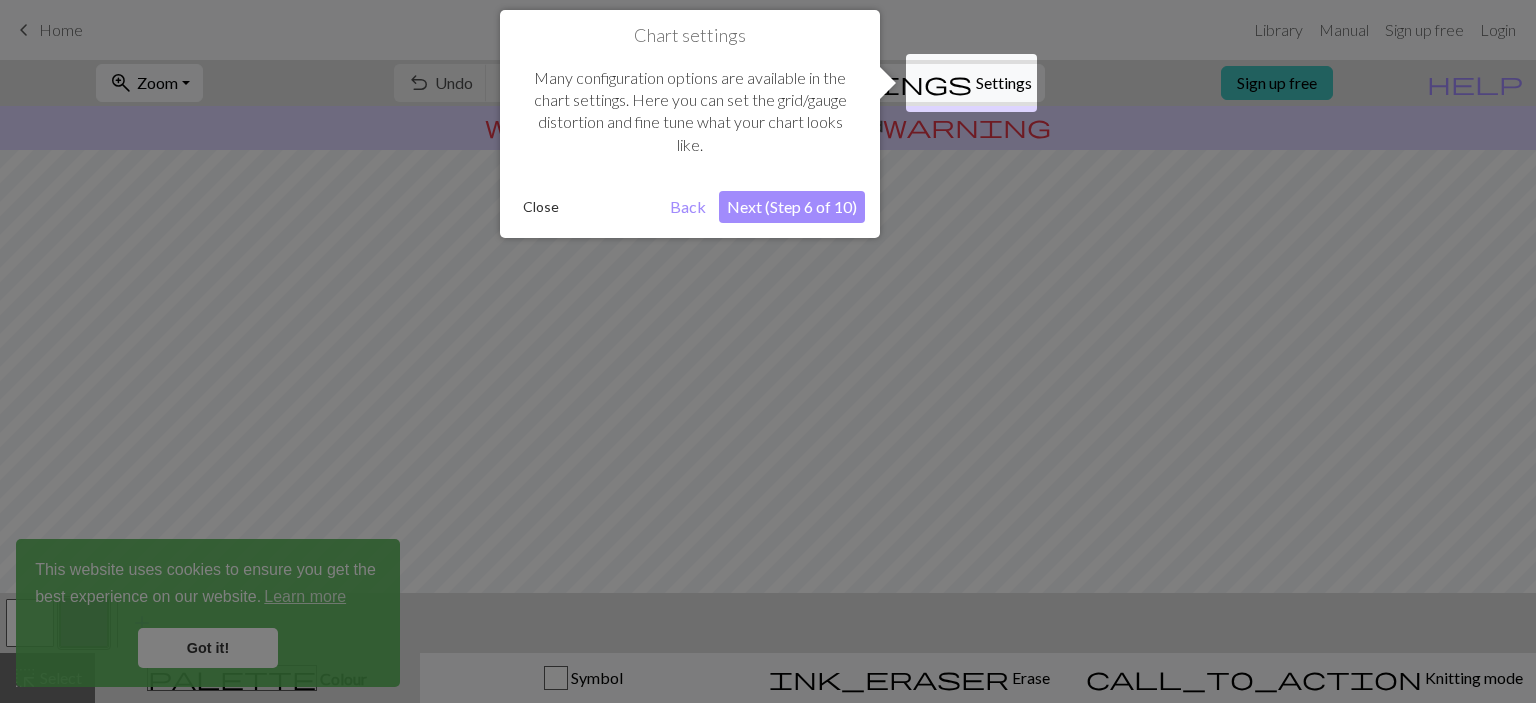 click on "Chart settings Many configuration options are available in the chart settings. Here you can set the grid/gauge distortion and fine tune what your chart looks like. Close Back Next (Step 6 of 10)" at bounding box center [690, 124] 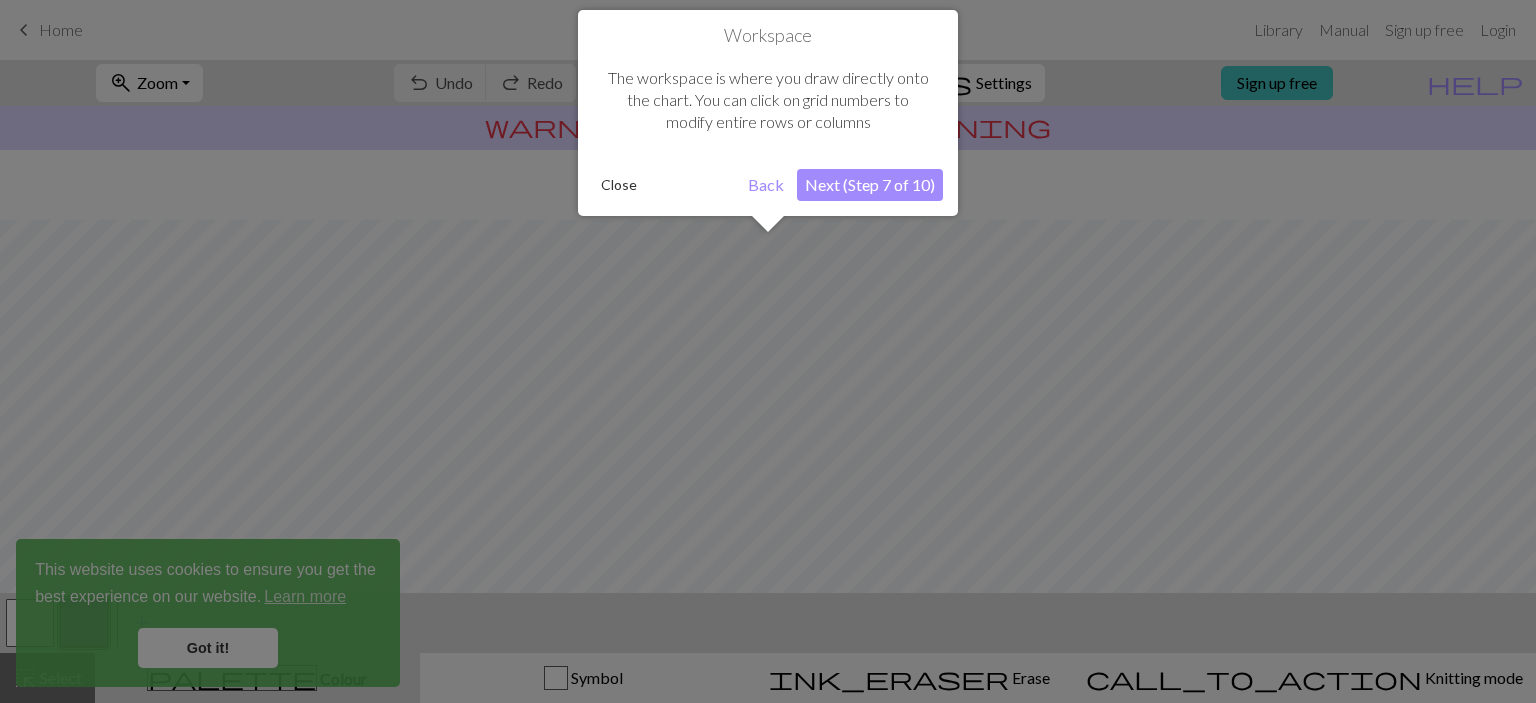 scroll, scrollTop: 119, scrollLeft: 0, axis: vertical 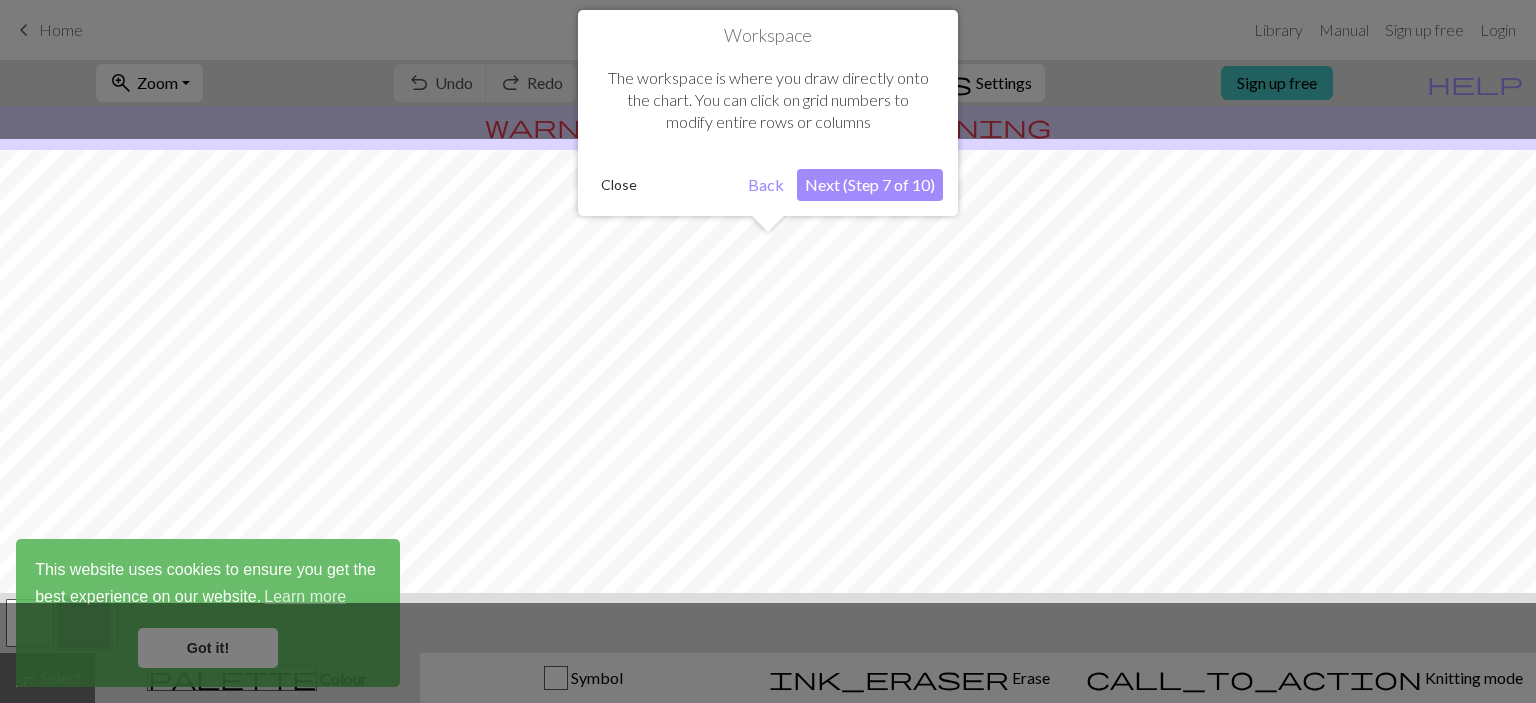click on "Next (Step 7 of 10)" at bounding box center (870, 185) 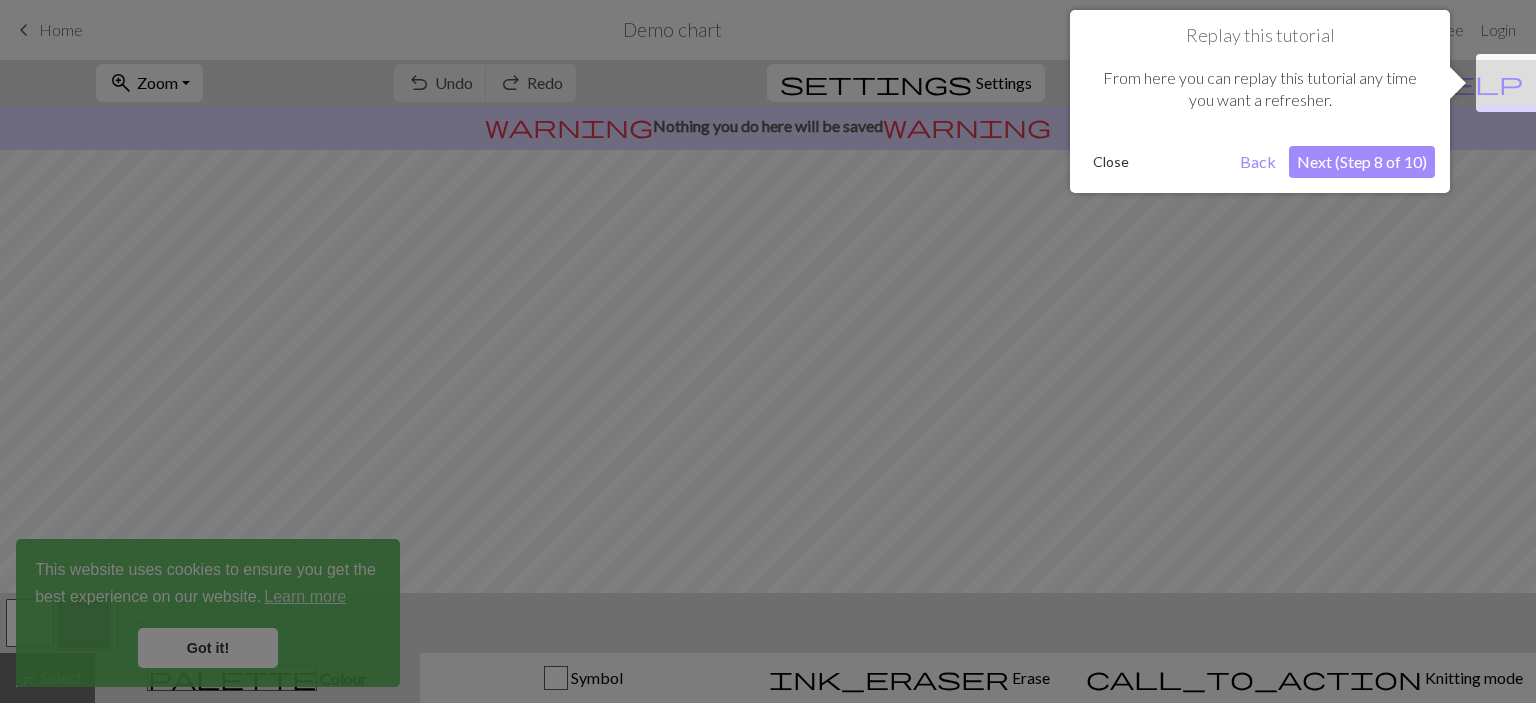 click on "Next (Step 8 of 10)" at bounding box center [1362, 162] 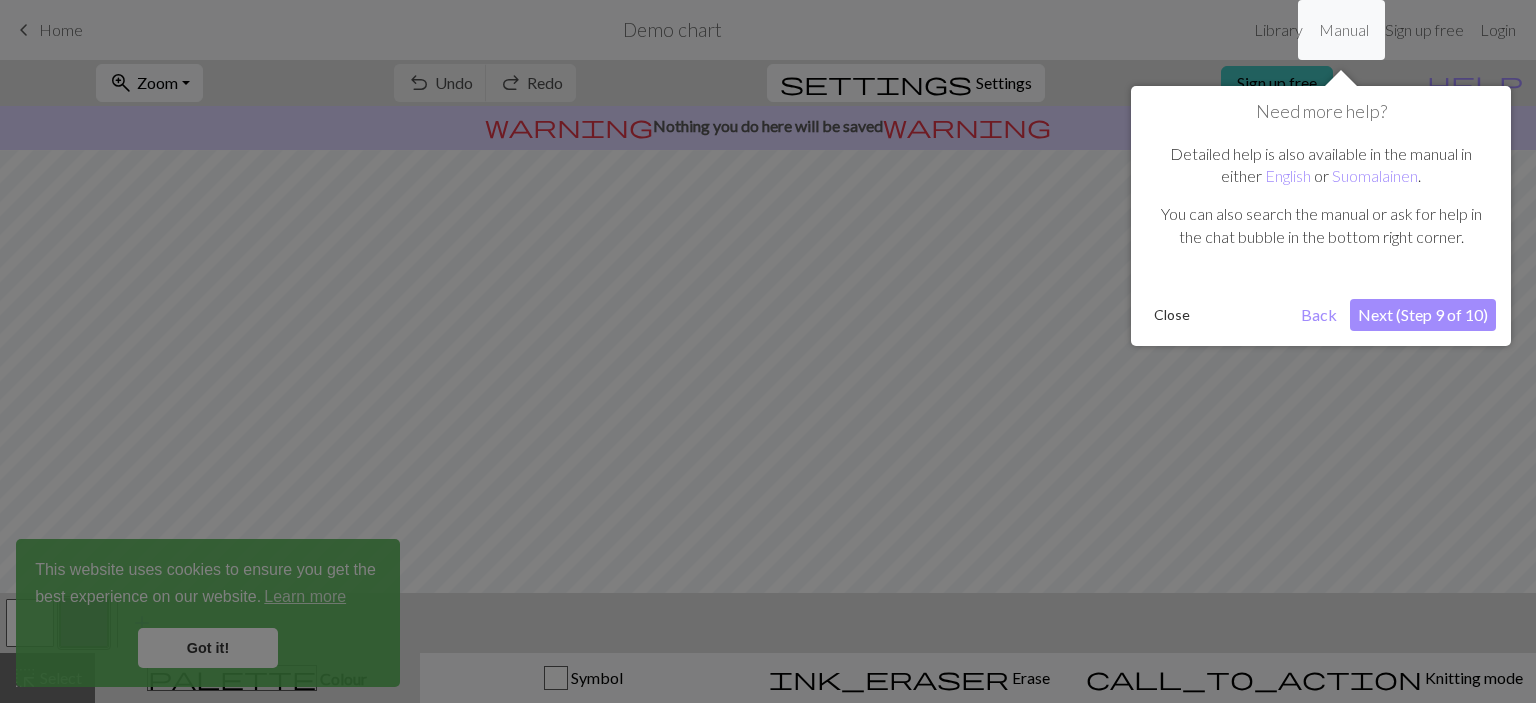 click on "Need more help? Detailed help is also available in the manual in either   English   or   Suomalainen . You can also search the manual or ask for help in the chat bubble in the bottom right corner. Close Back Next (Step 9 of 10)" at bounding box center [1321, 216] 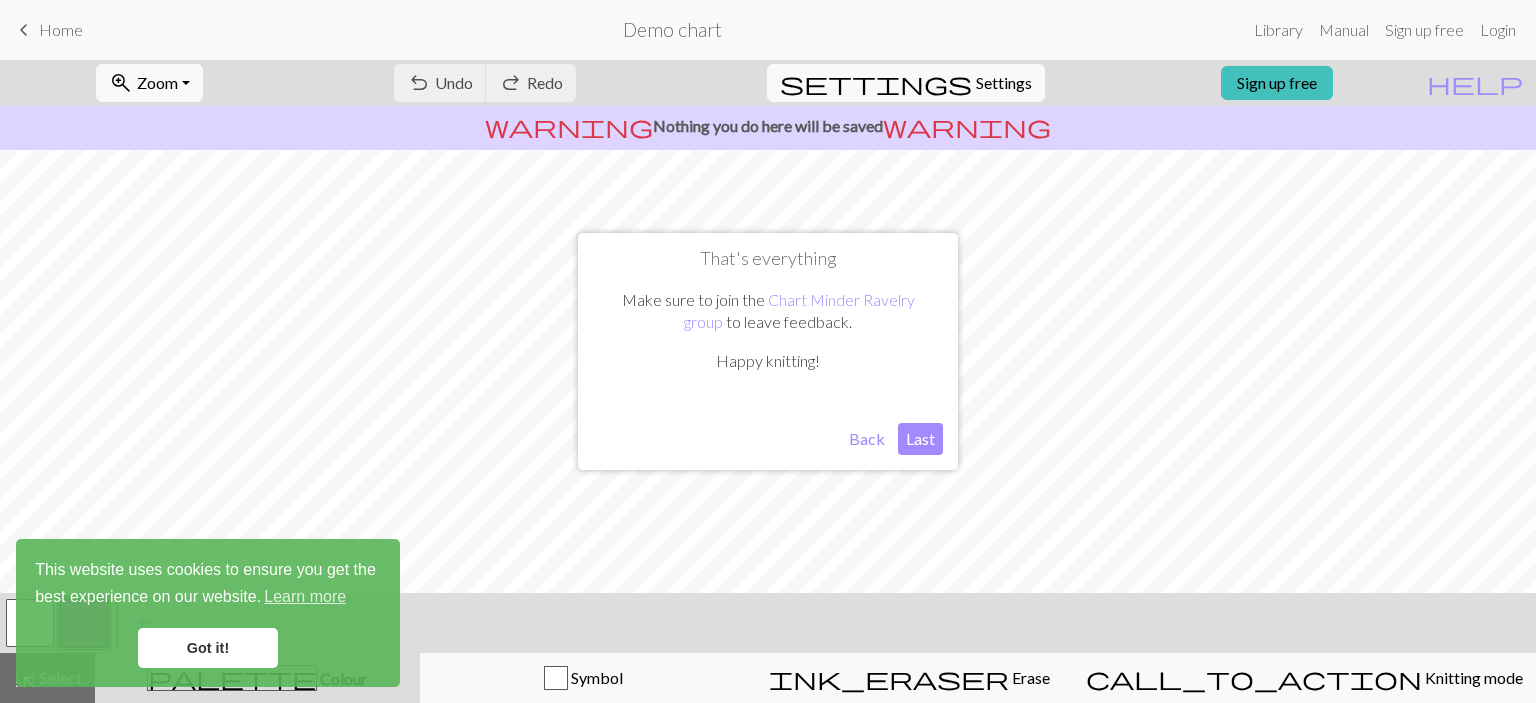 click on "Last" at bounding box center (920, 439) 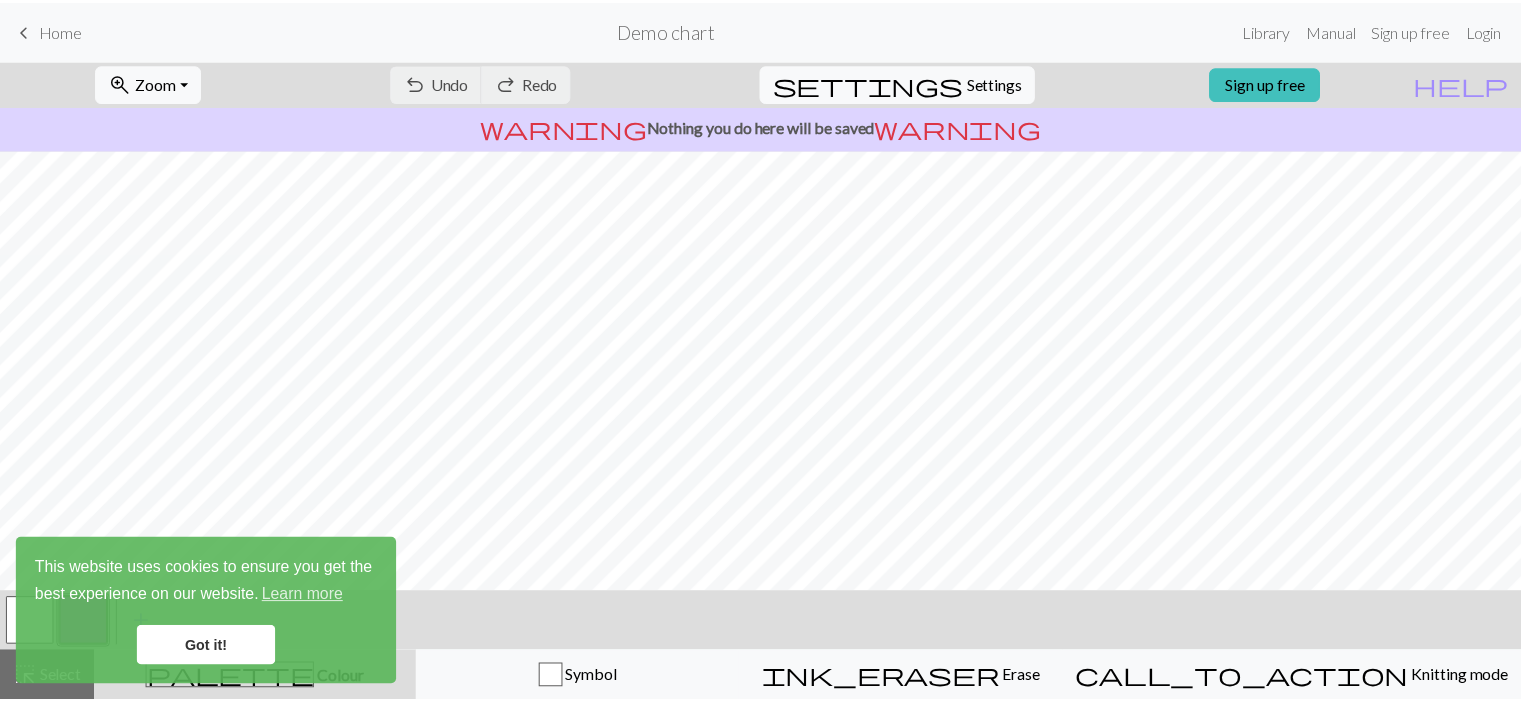 scroll, scrollTop: 0, scrollLeft: 0, axis: both 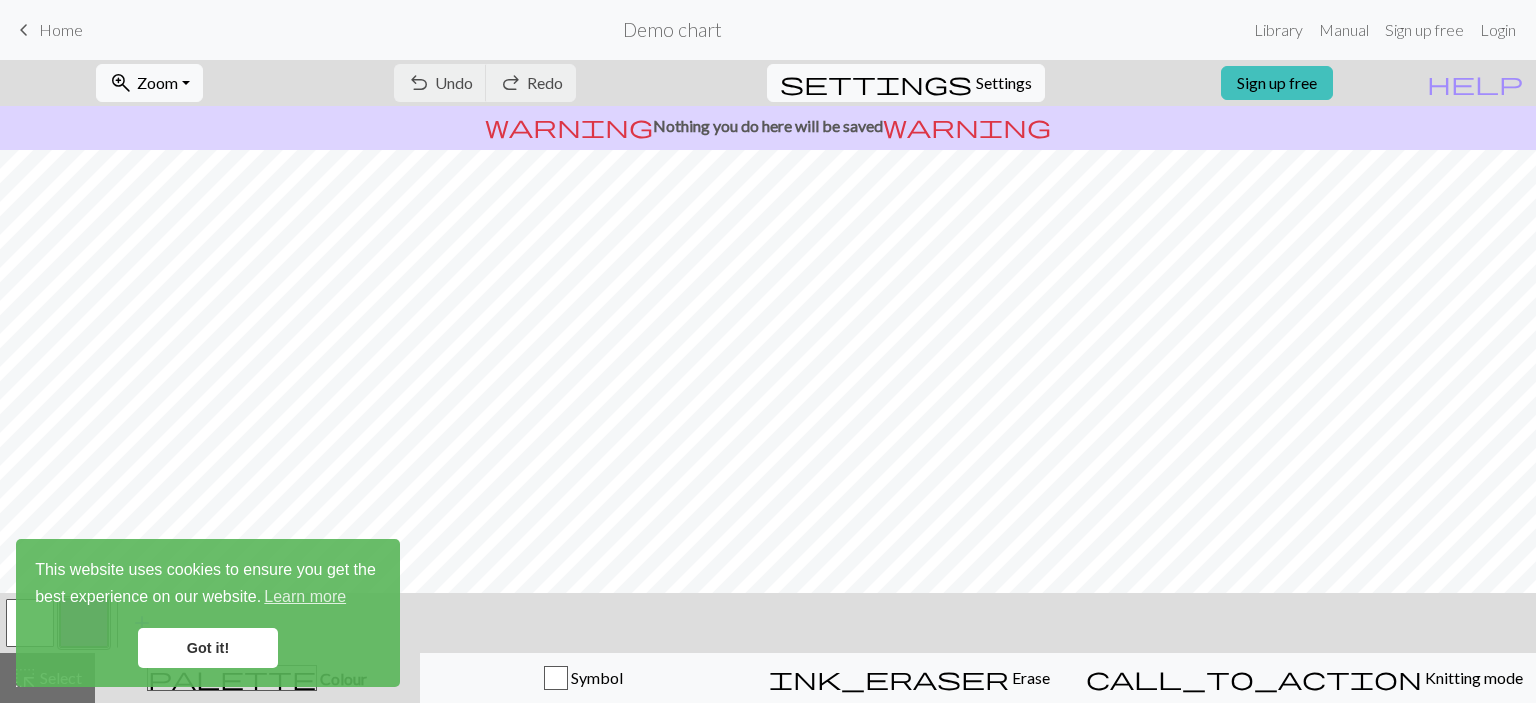 click on "Got it!" at bounding box center (208, 648) 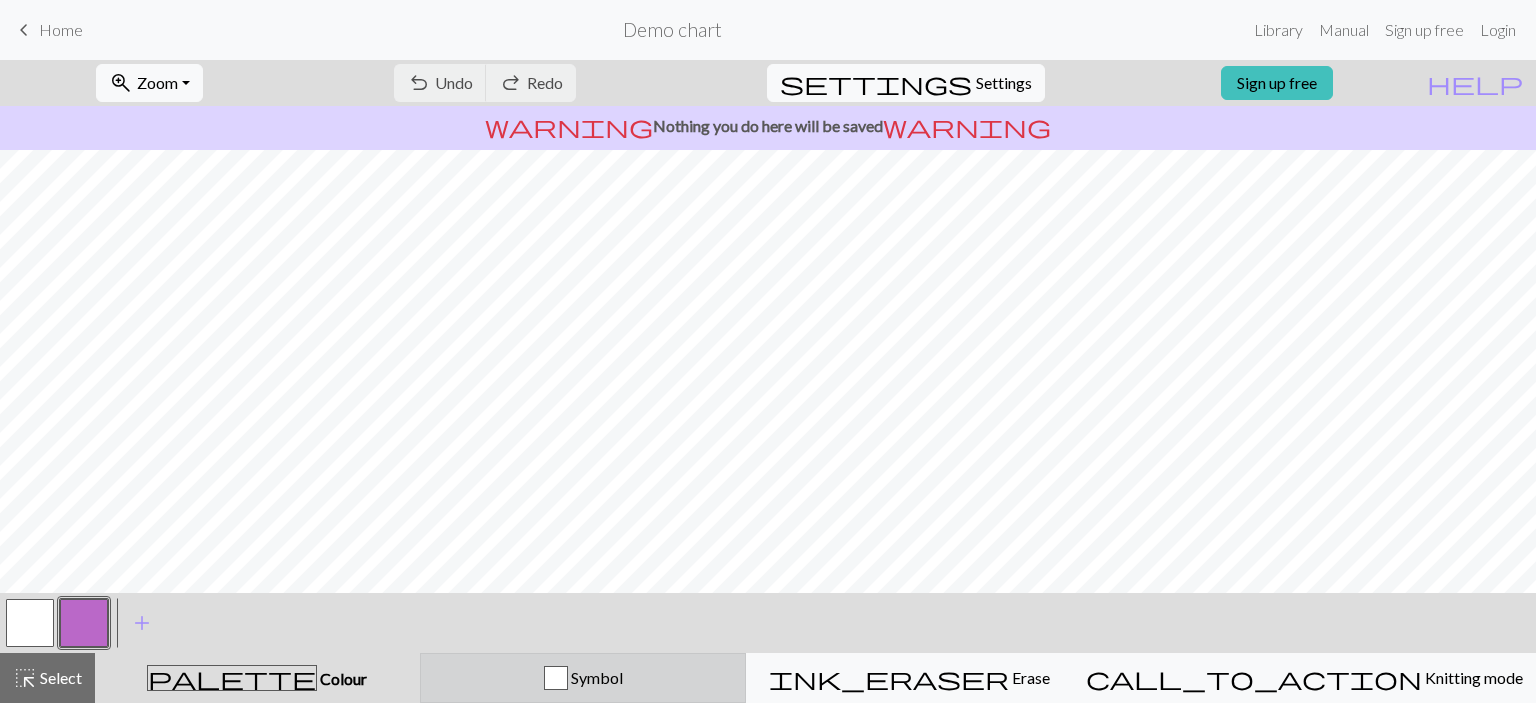click at bounding box center [556, 678] 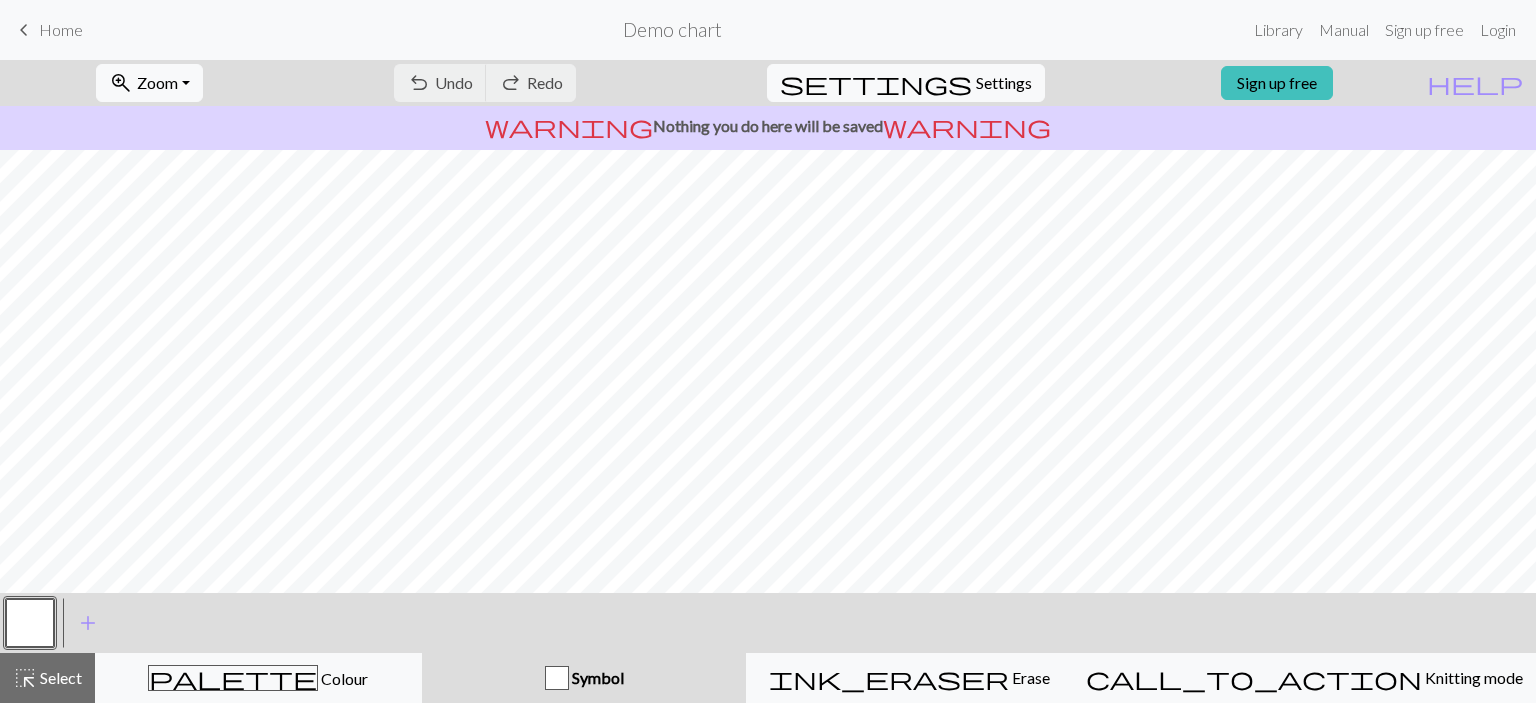 click at bounding box center [557, 678] 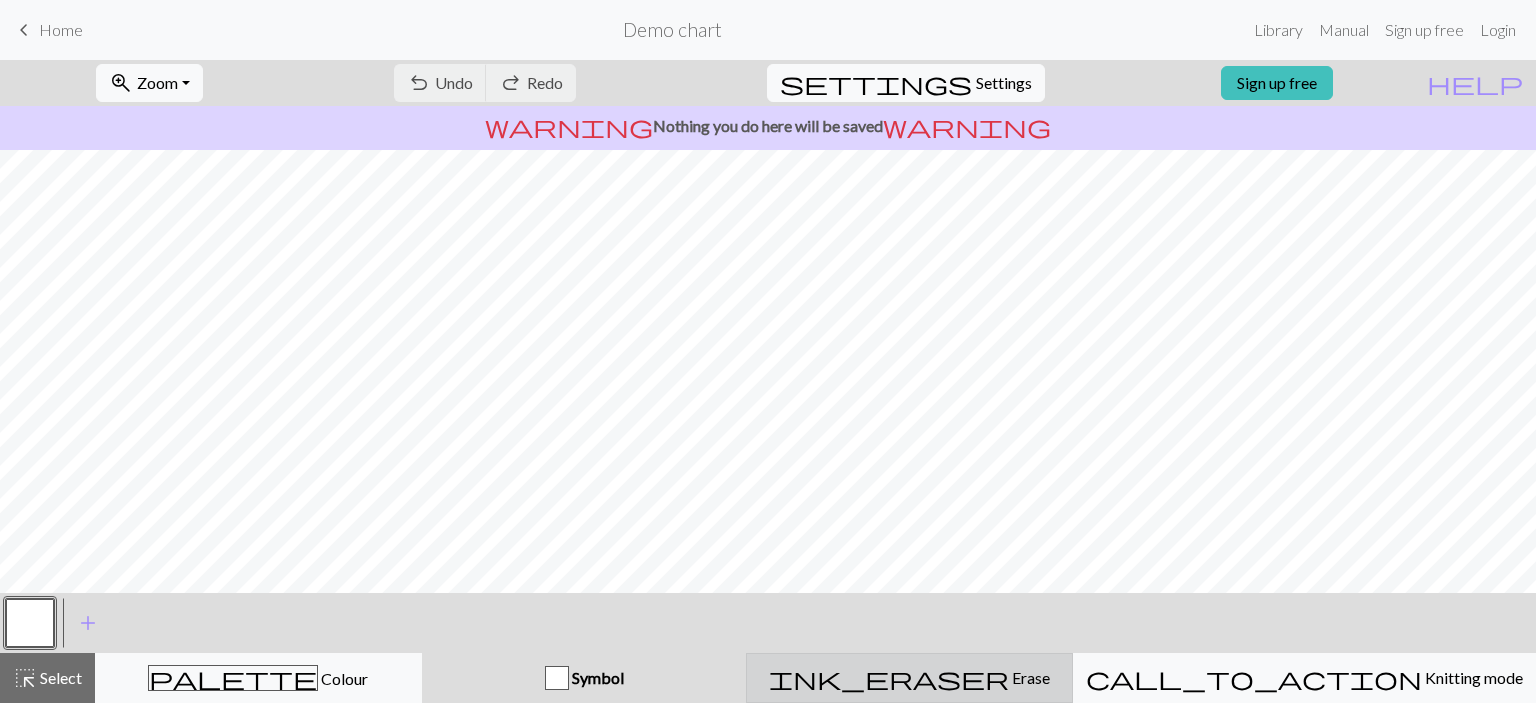 click on "ink_eraser   Erase   Erase" at bounding box center [909, 678] 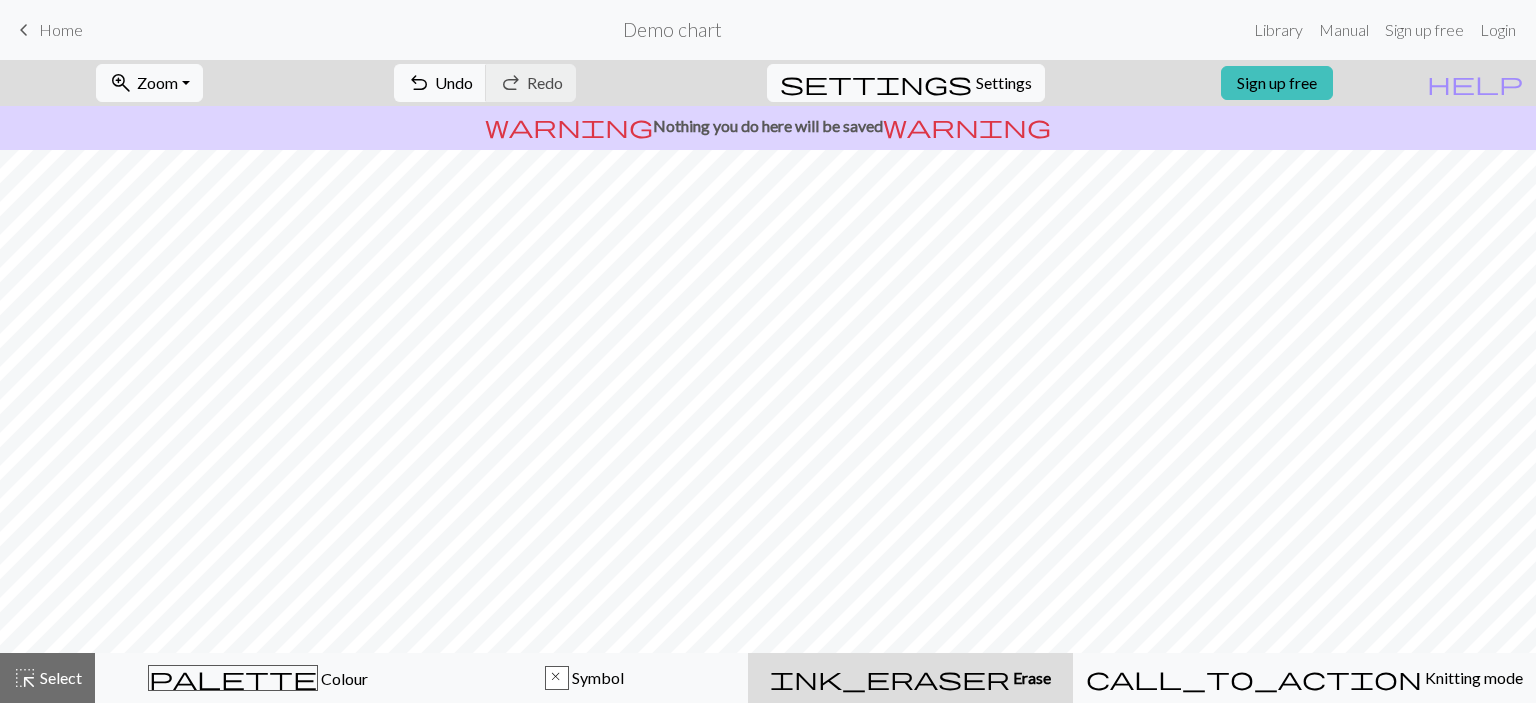 drag, startPoint x: 887, startPoint y: 125, endPoint x: 851, endPoint y: 137, distance: 37.94733 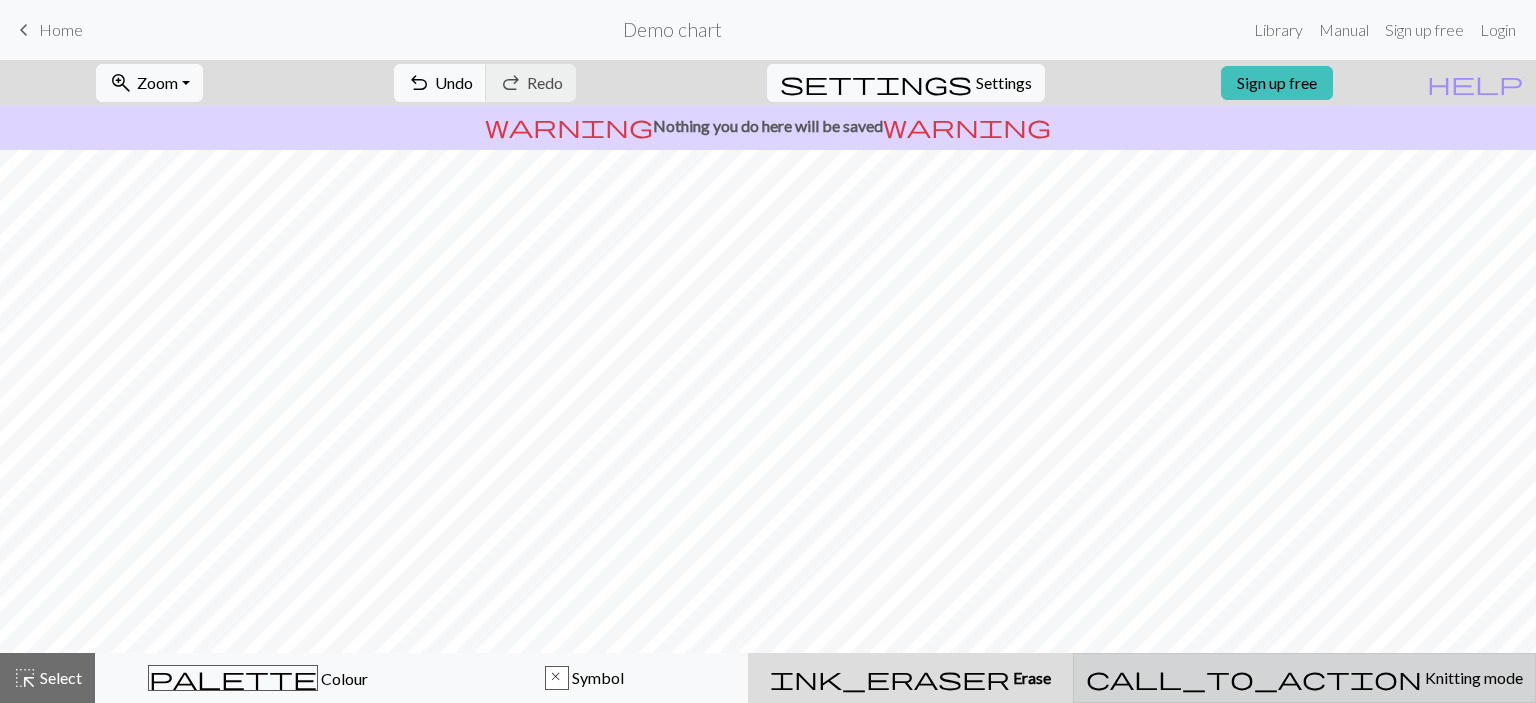 click on "call_to_action   Knitting mode   Knitting mode" at bounding box center (1304, 678) 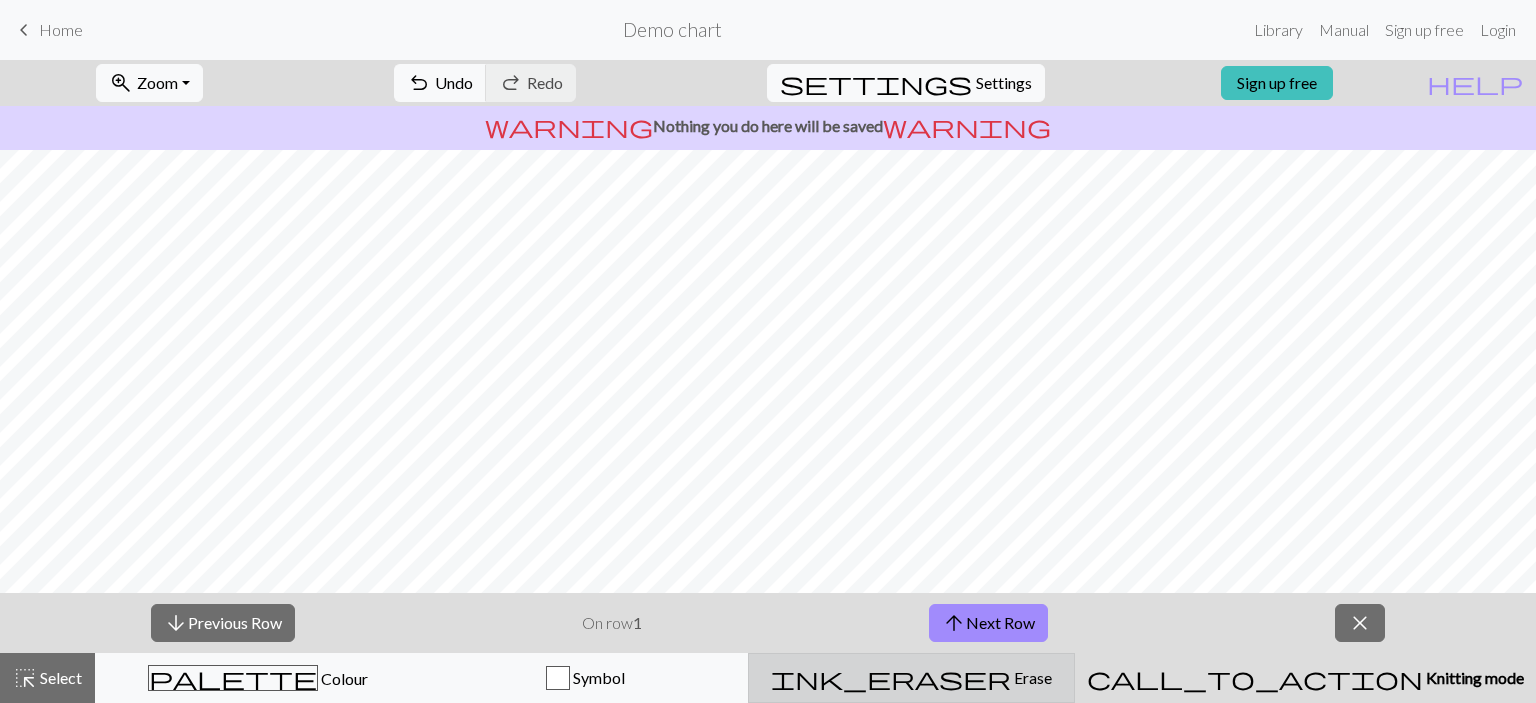 click on "ink_eraser   Erase   Erase" at bounding box center (911, 678) 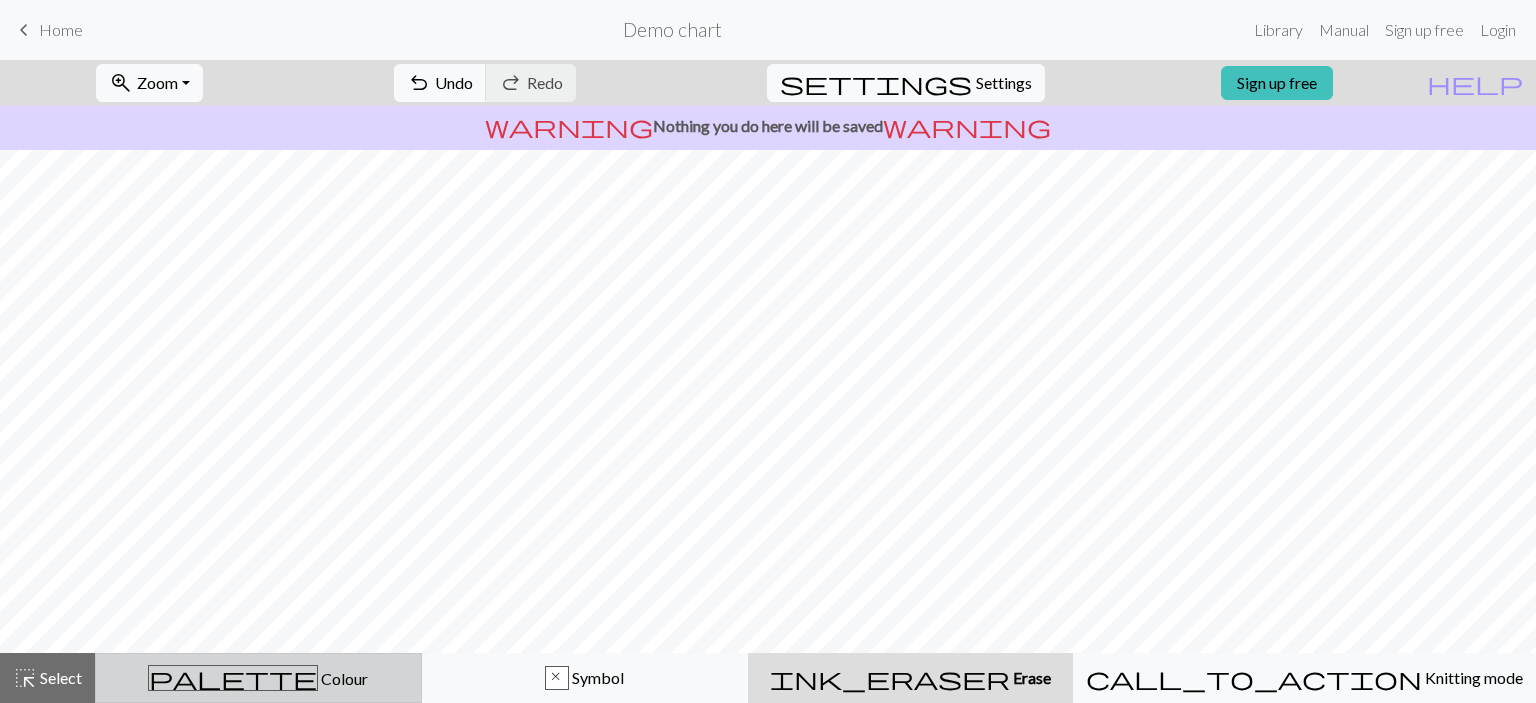click on "palette   Colour   Colour" at bounding box center (258, 678) 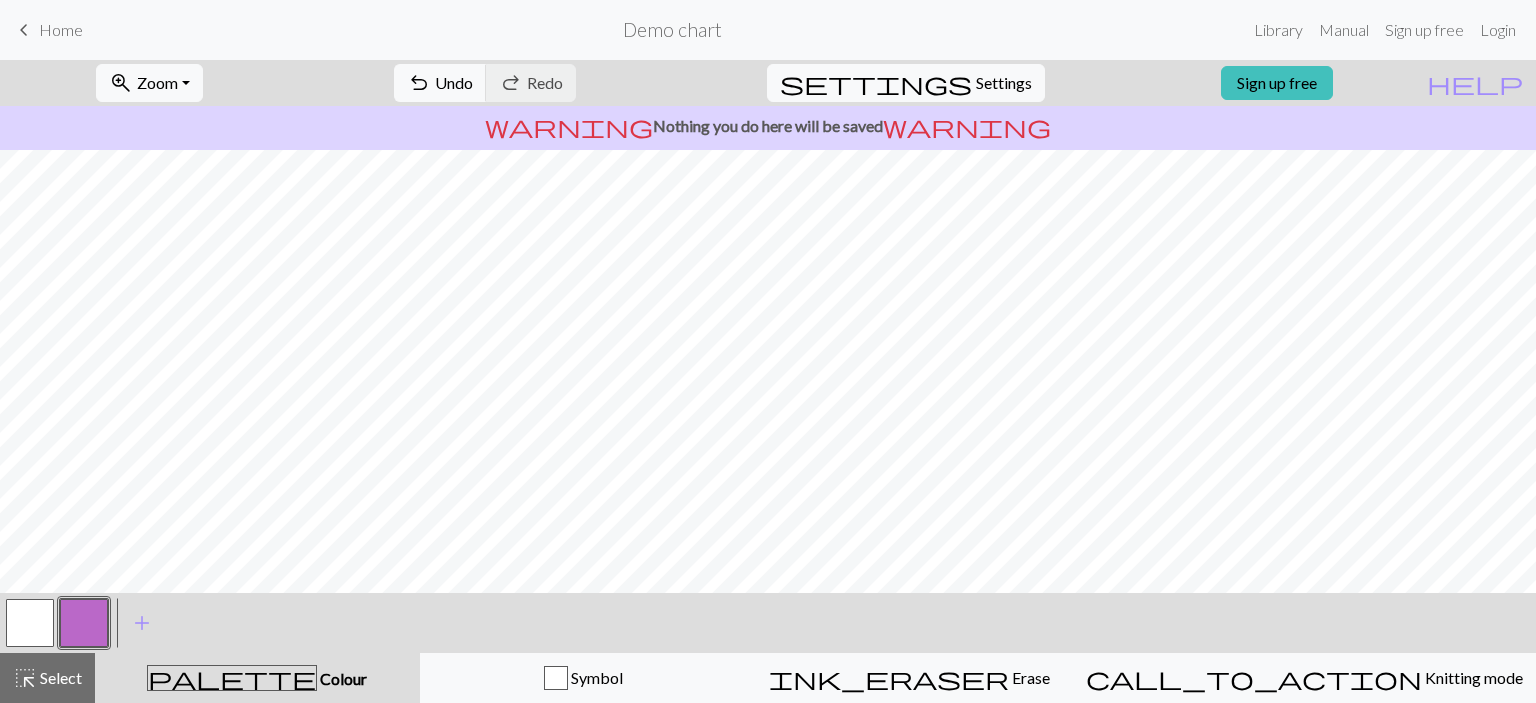 click on "palette   Colour   Colour" at bounding box center (257, 678) 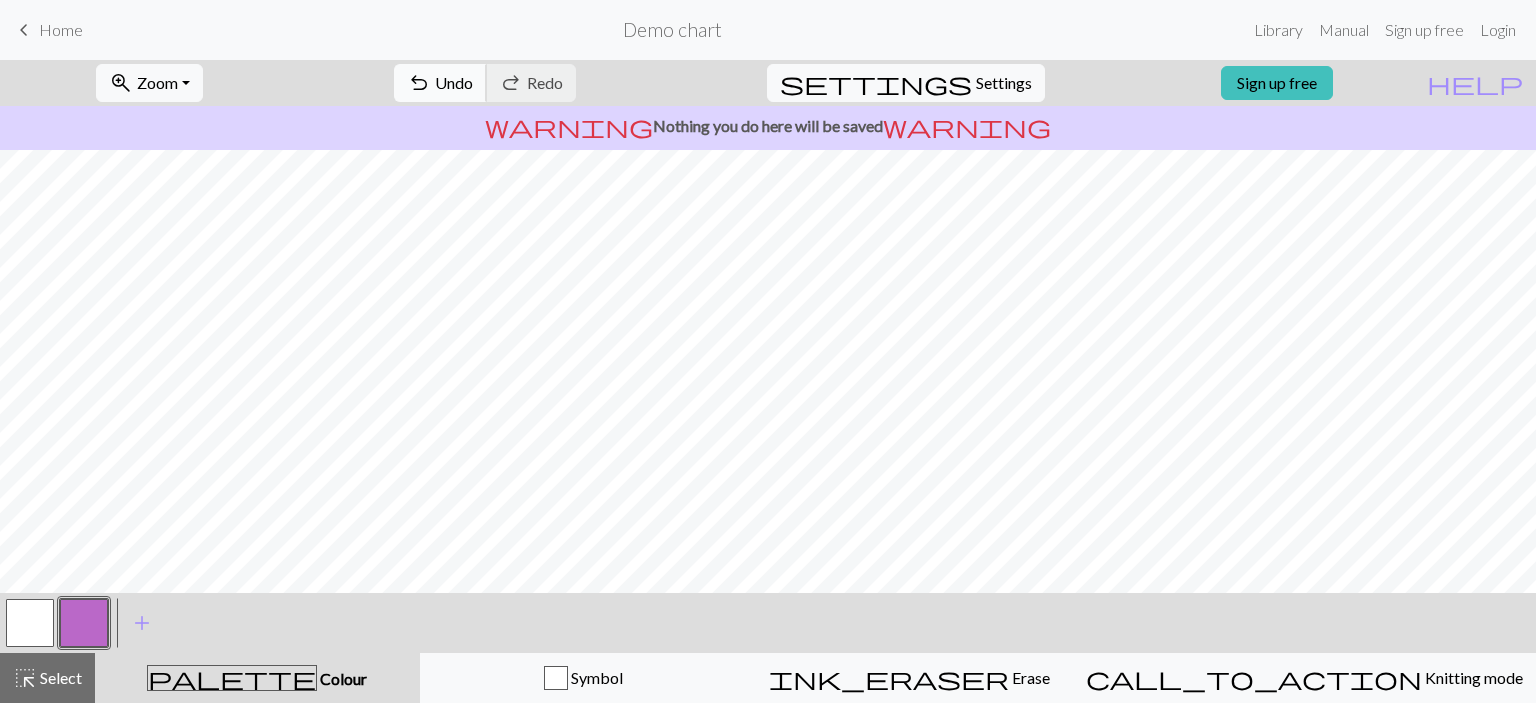 click on "Undo" at bounding box center [454, 82] 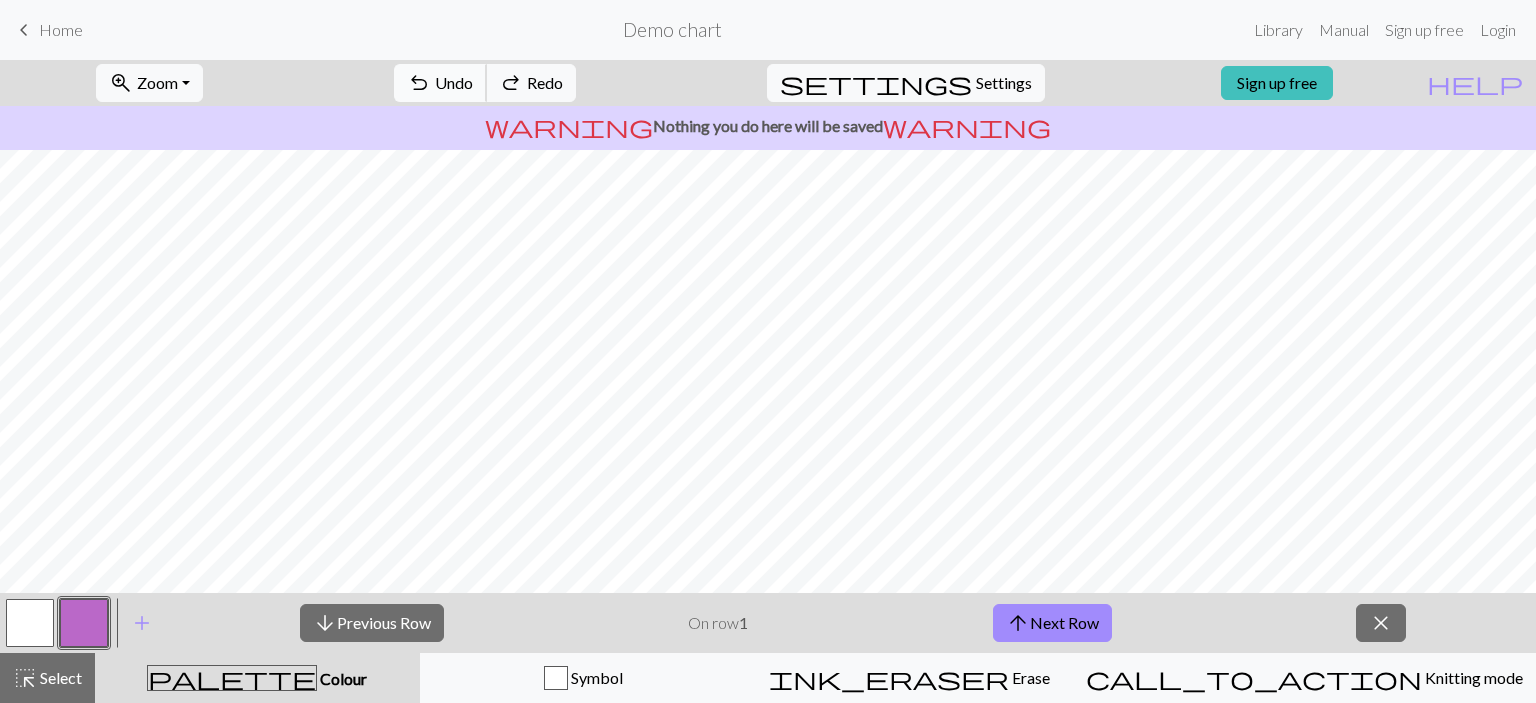 click on "Undo" at bounding box center [454, 82] 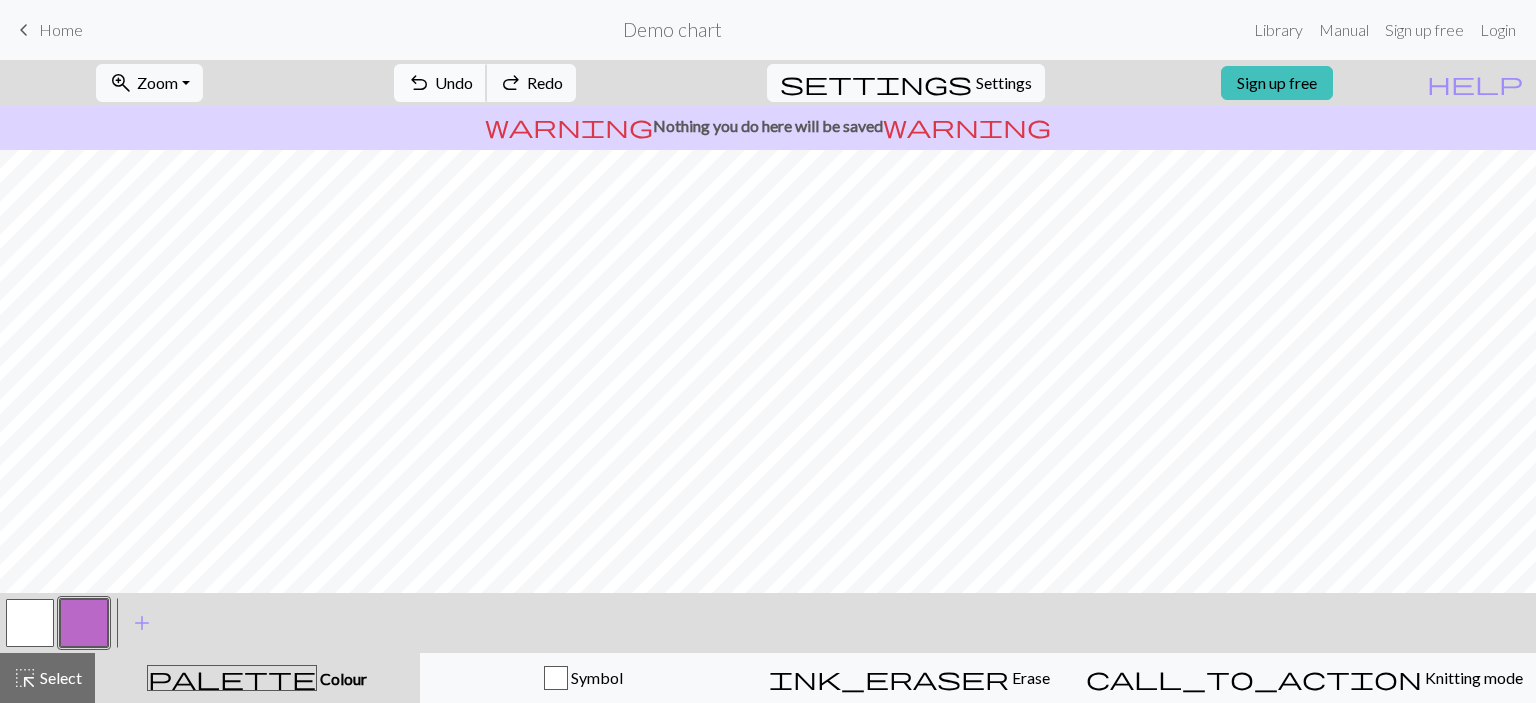click on "Undo" at bounding box center (454, 82) 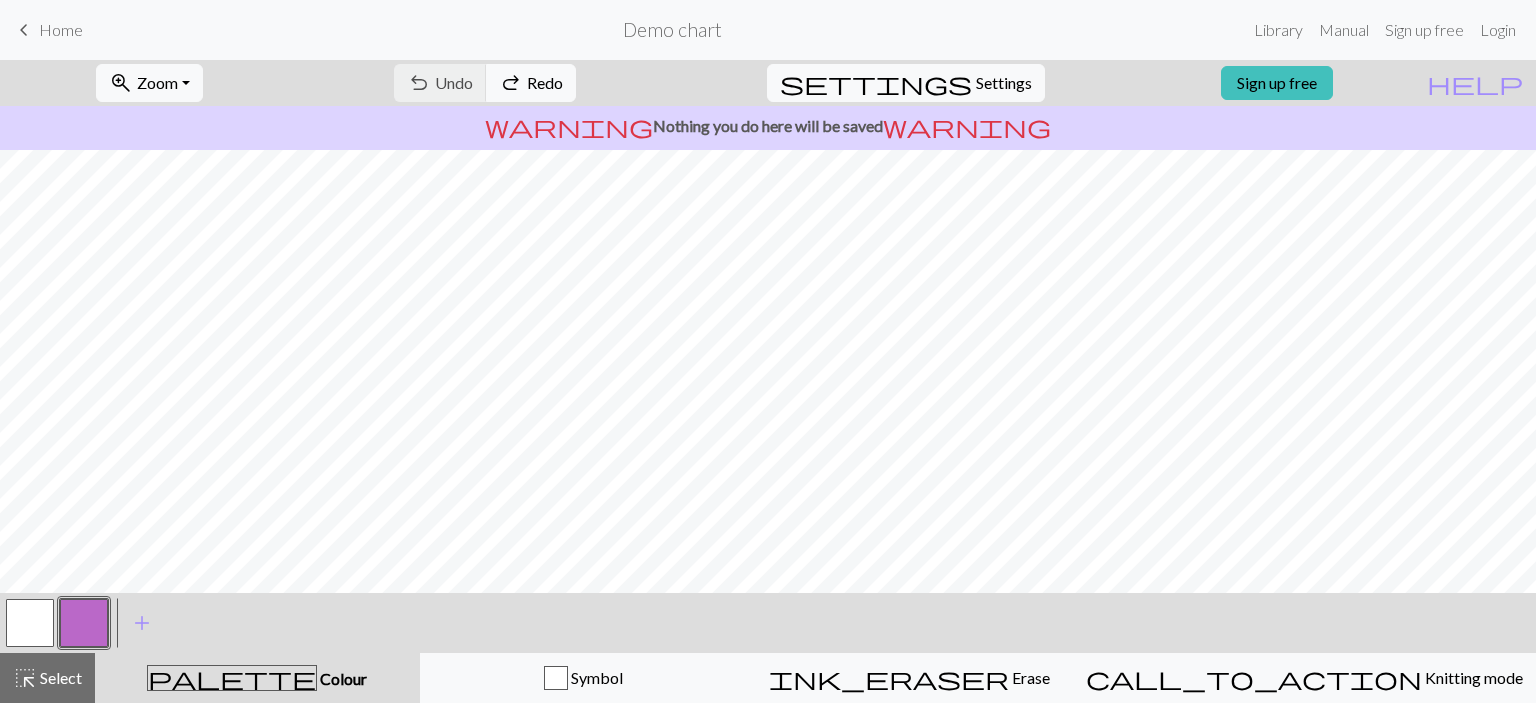 click on "Home" at bounding box center [61, 29] 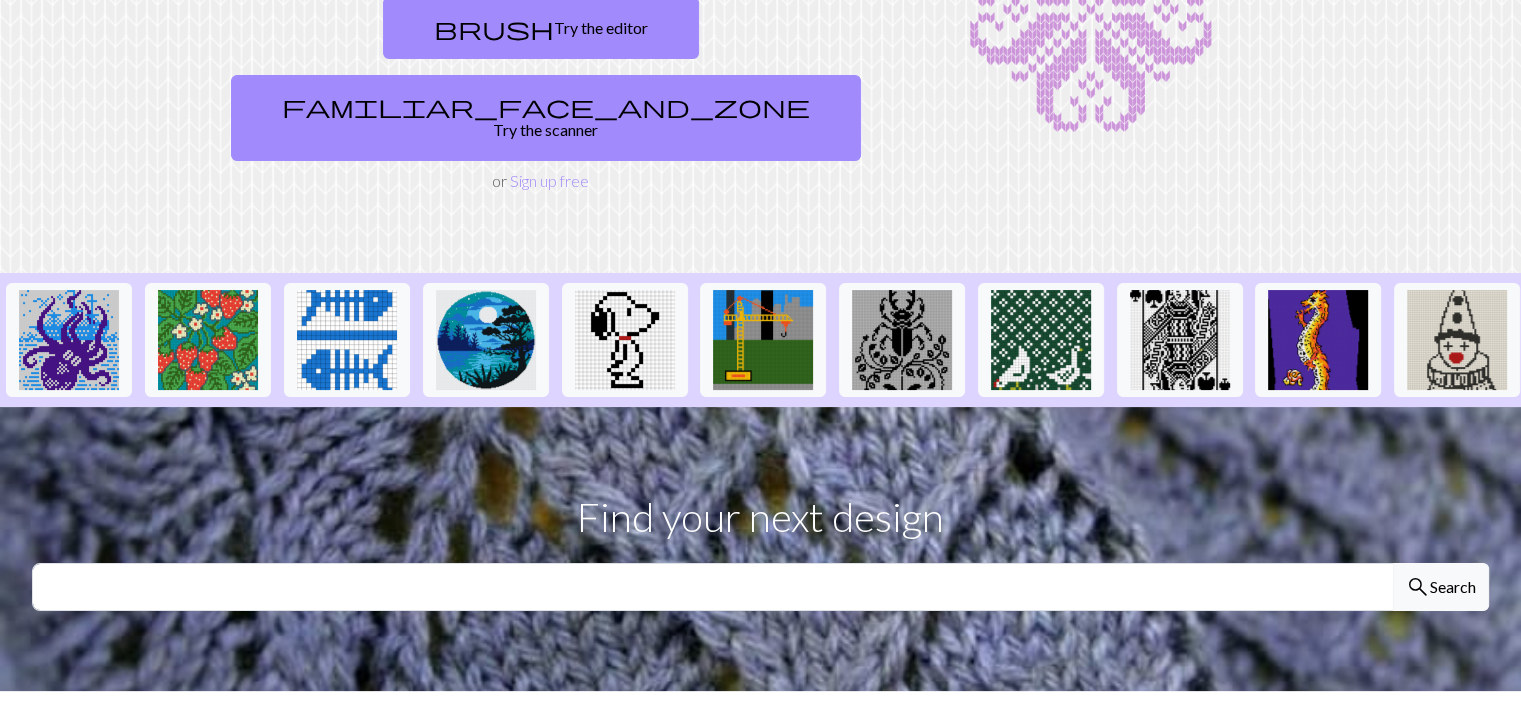 scroll, scrollTop: 258, scrollLeft: 0, axis: vertical 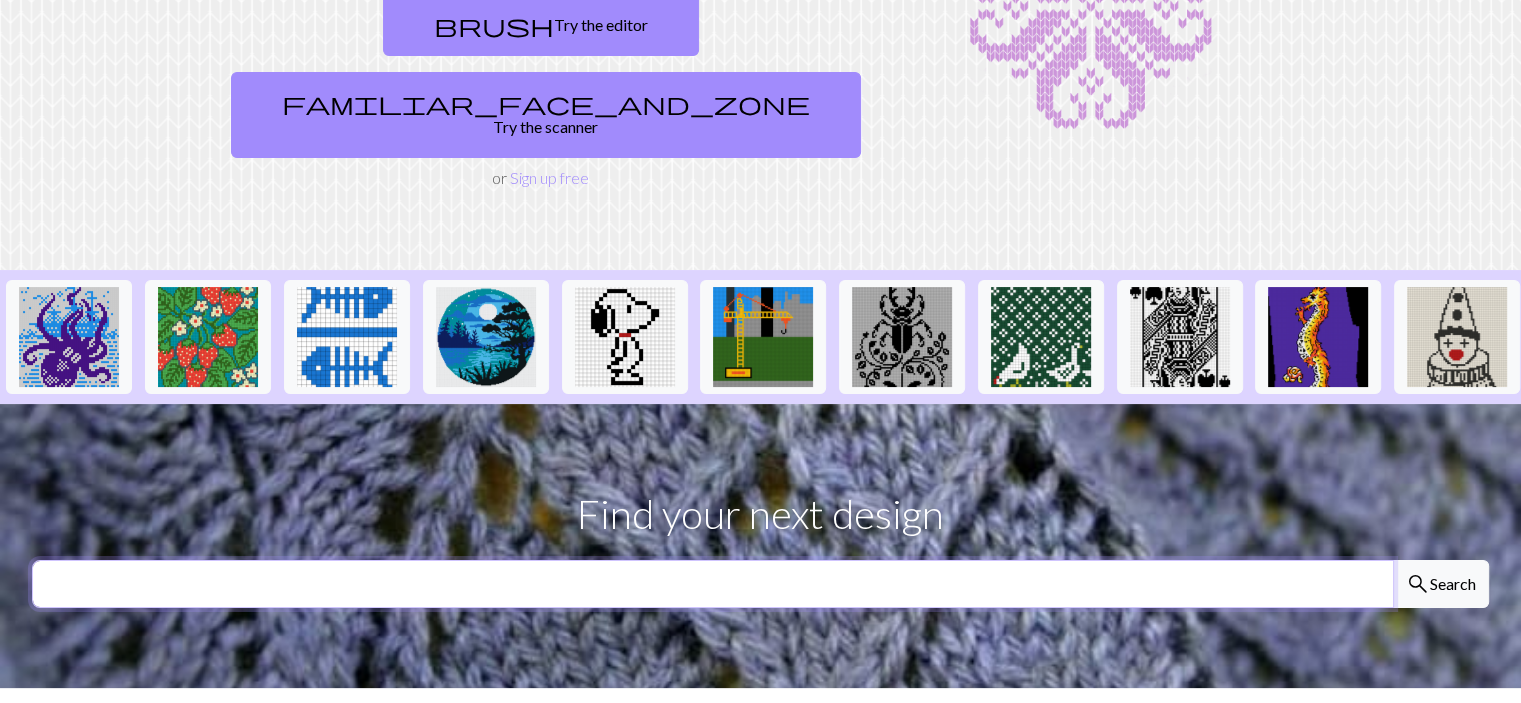 click at bounding box center (713, 584) 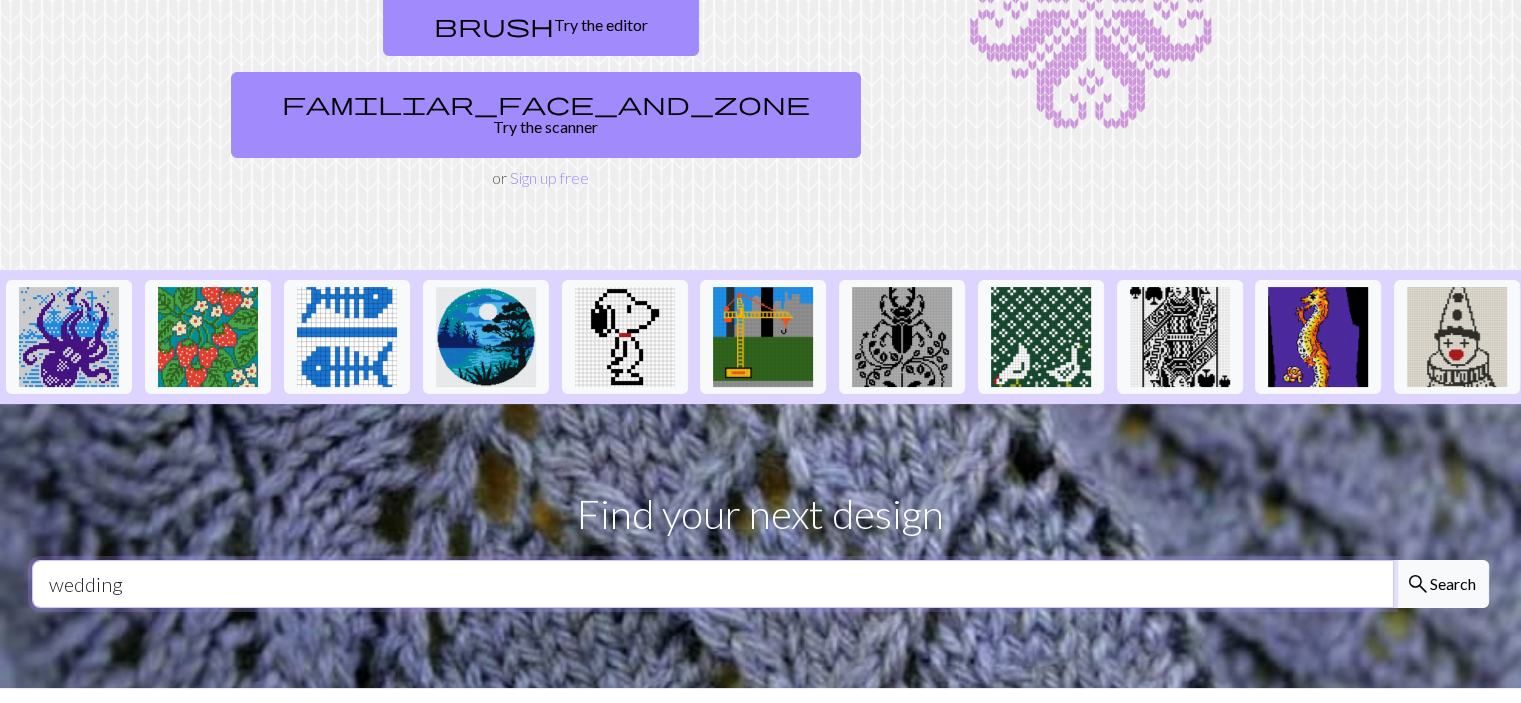 type on "wedding" 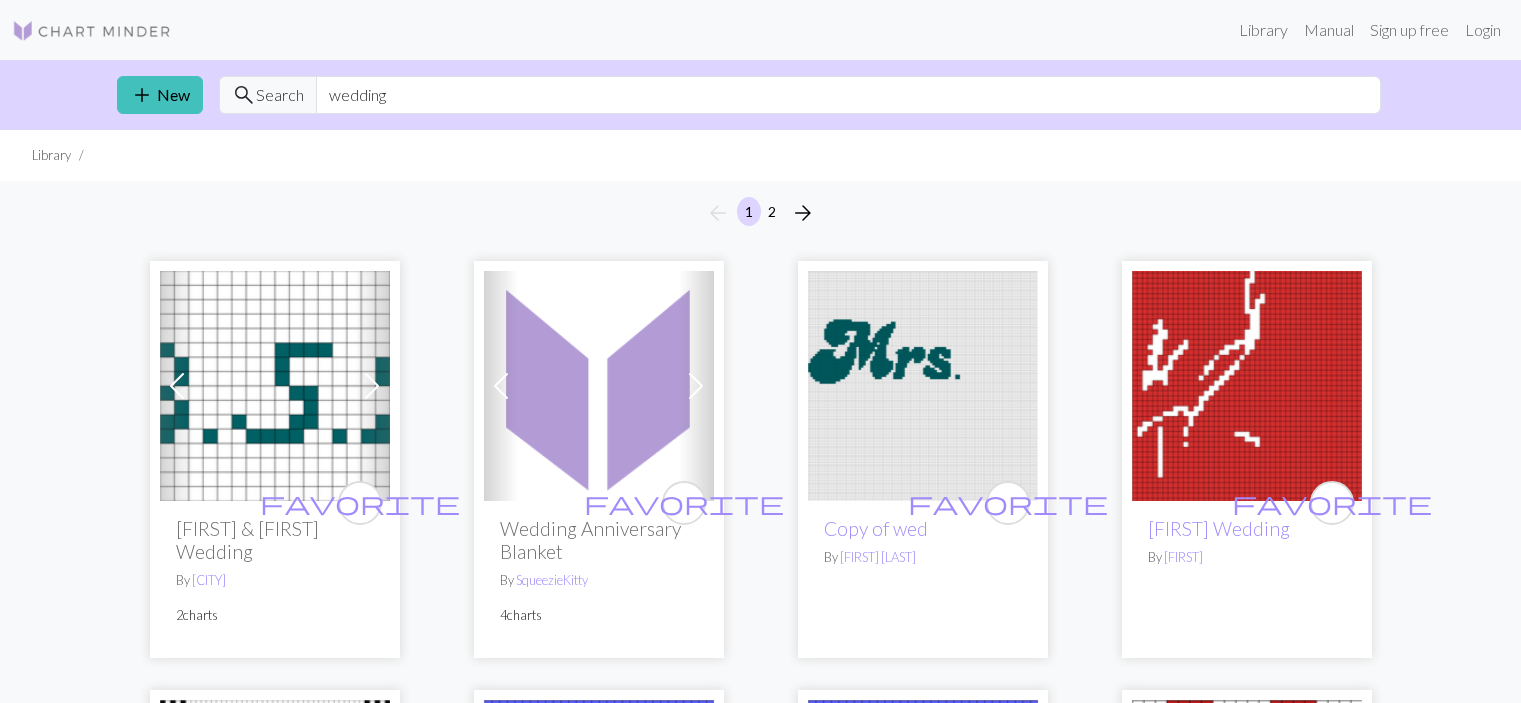scroll, scrollTop: 0, scrollLeft: 0, axis: both 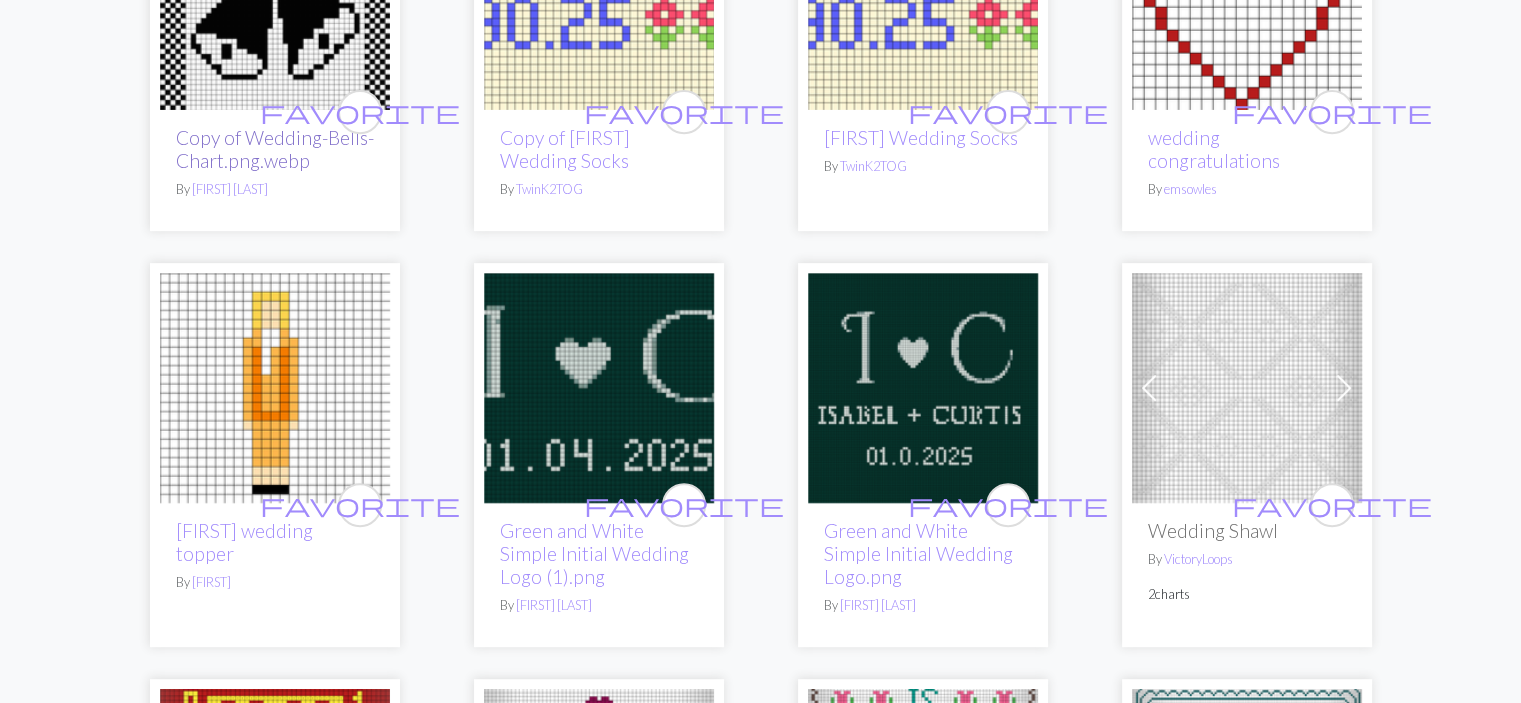 click on "Copy of Wedding-Bells-Chart.png.webp" at bounding box center (275, 149) 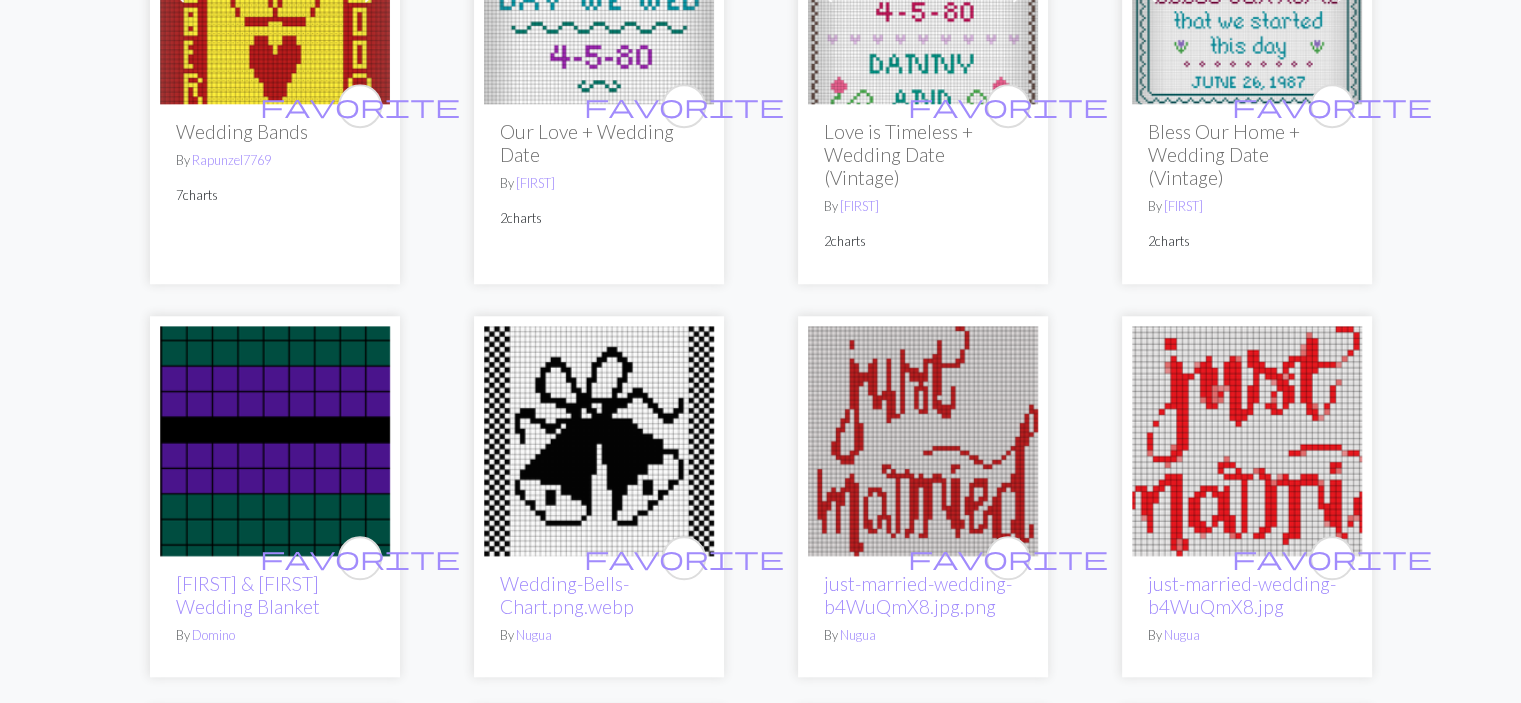 scroll, scrollTop: 1744, scrollLeft: 0, axis: vertical 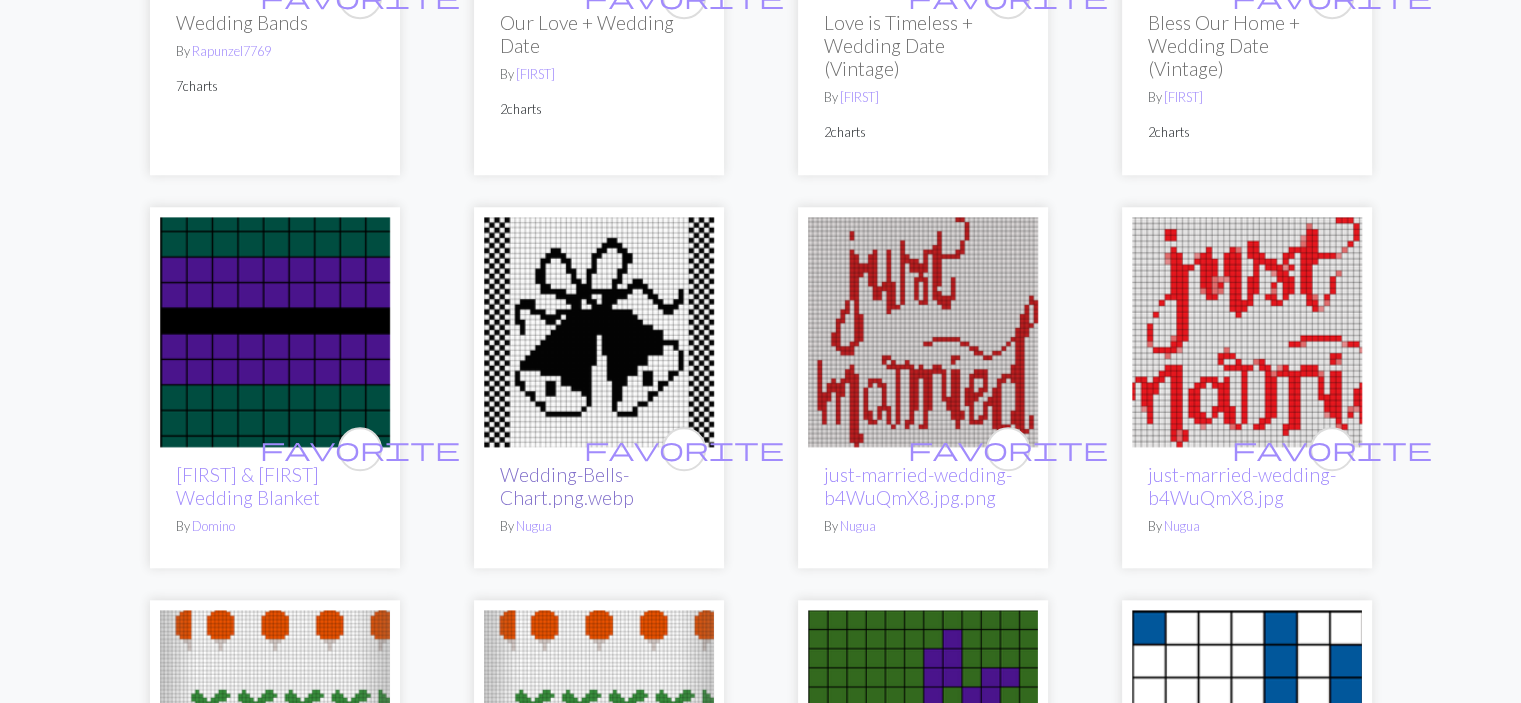 click on "Wedding-Bells-Chart.png.webp" at bounding box center [567, 486] 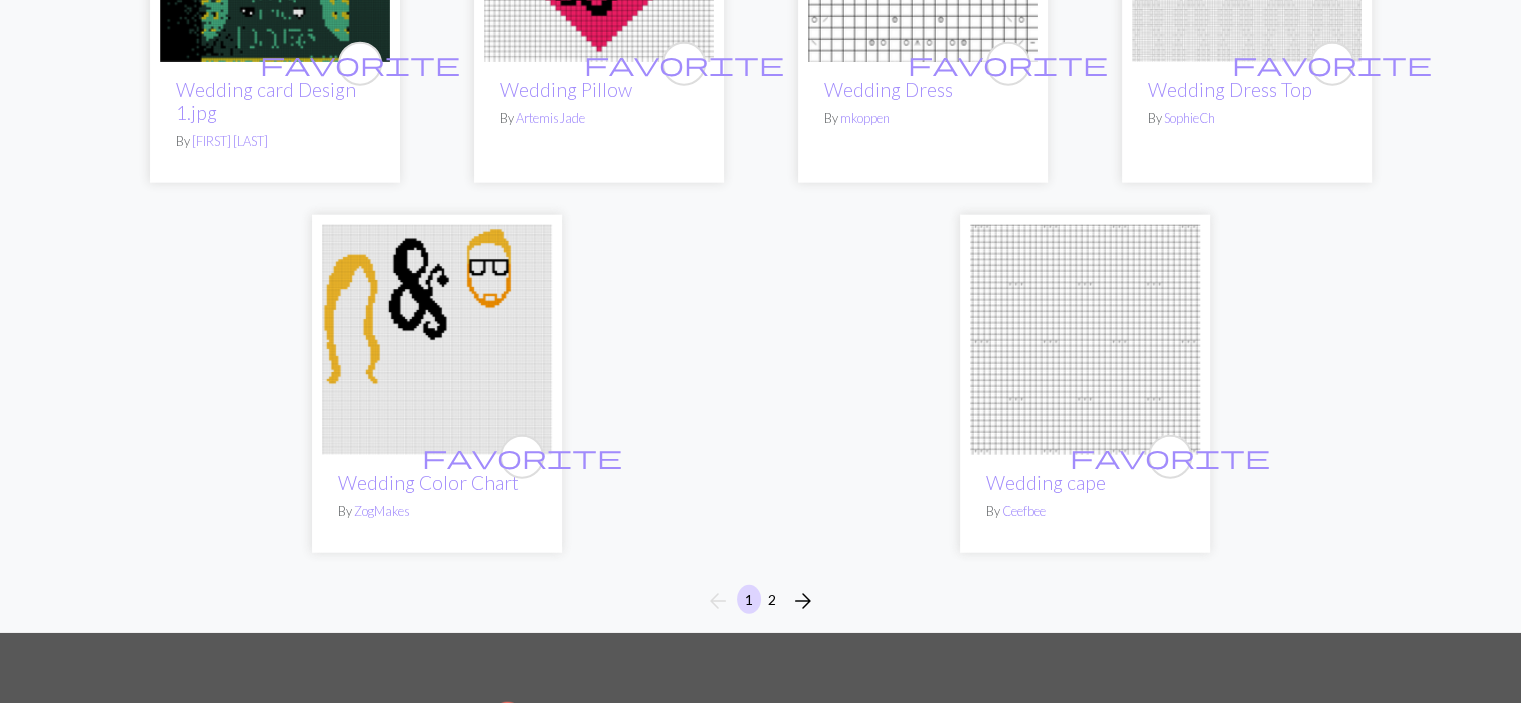 scroll, scrollTop: 4984, scrollLeft: 0, axis: vertical 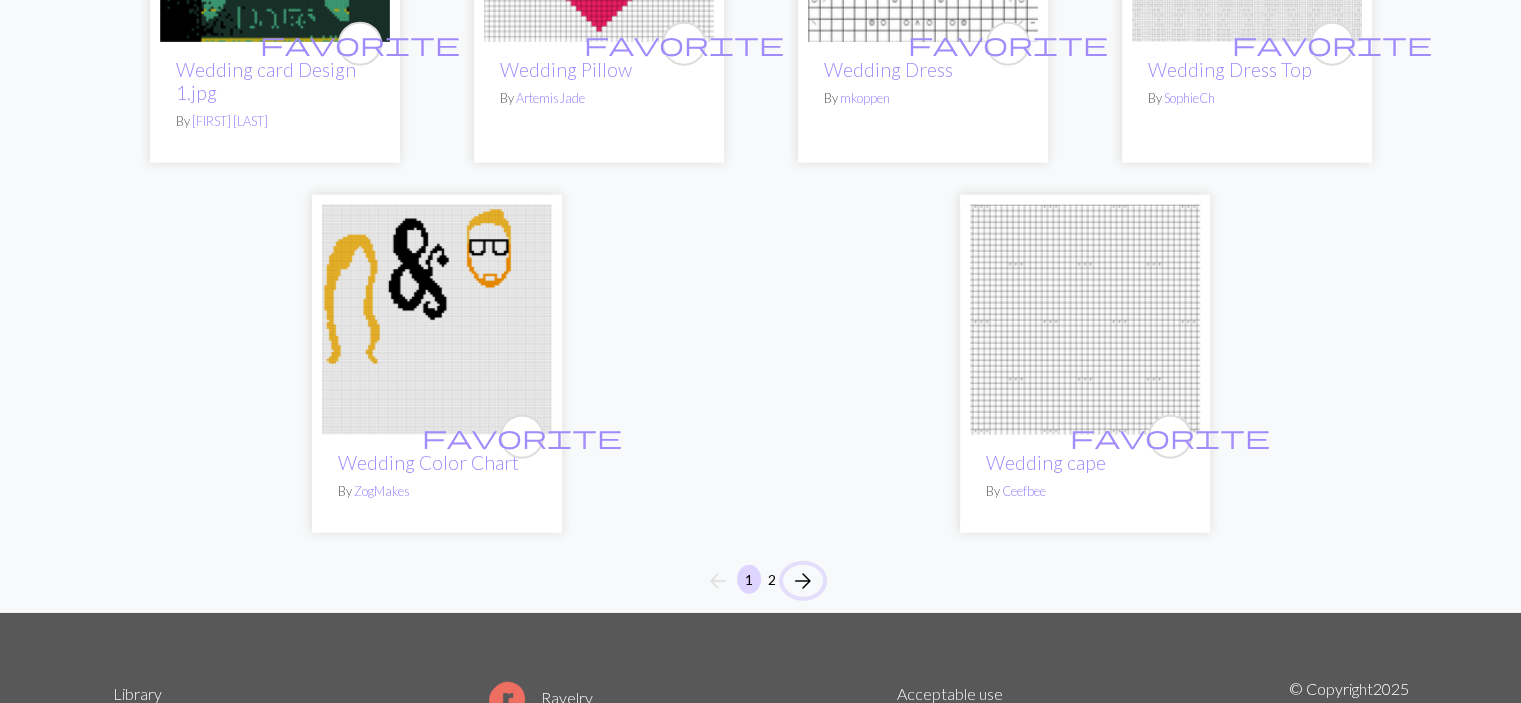 click on "arrow_forward" at bounding box center [803, 581] 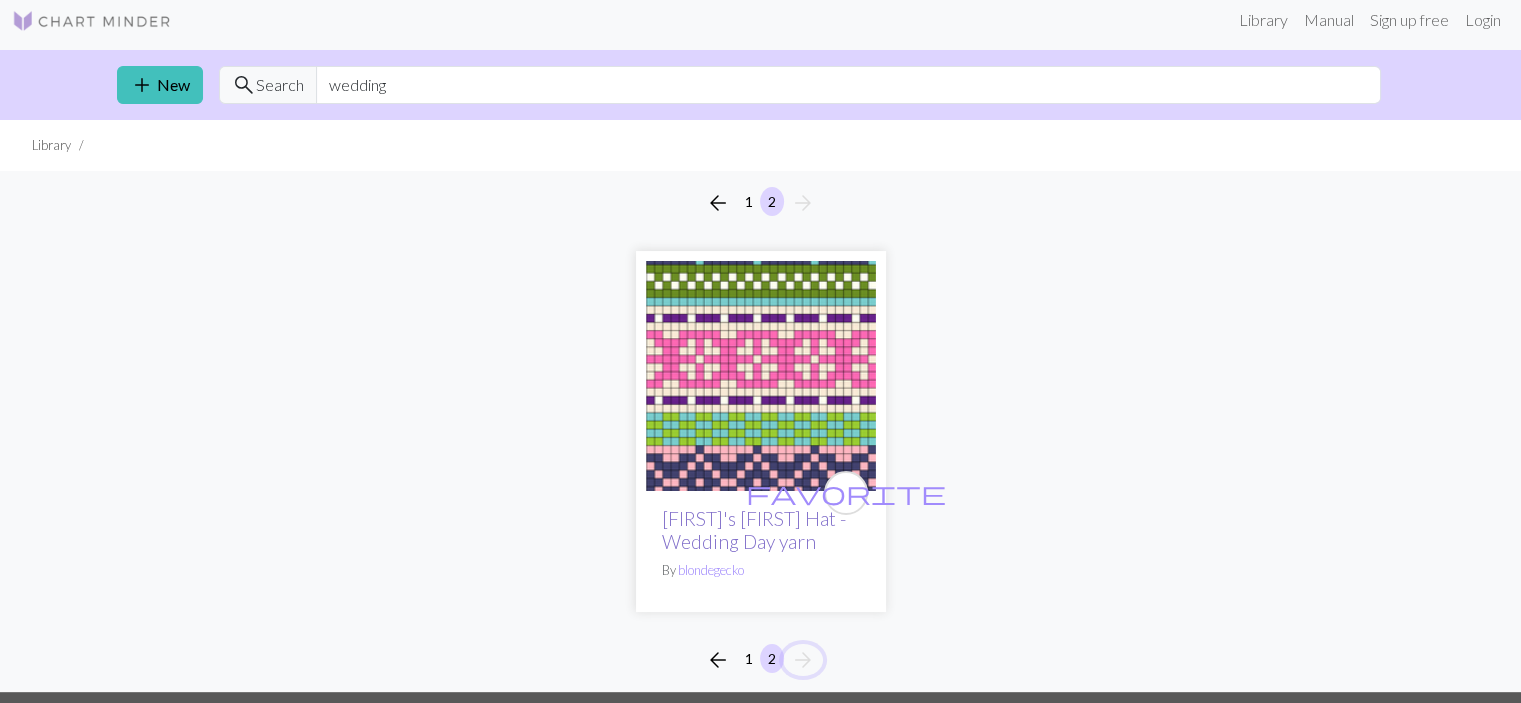 scroll, scrollTop: 9, scrollLeft: 0, axis: vertical 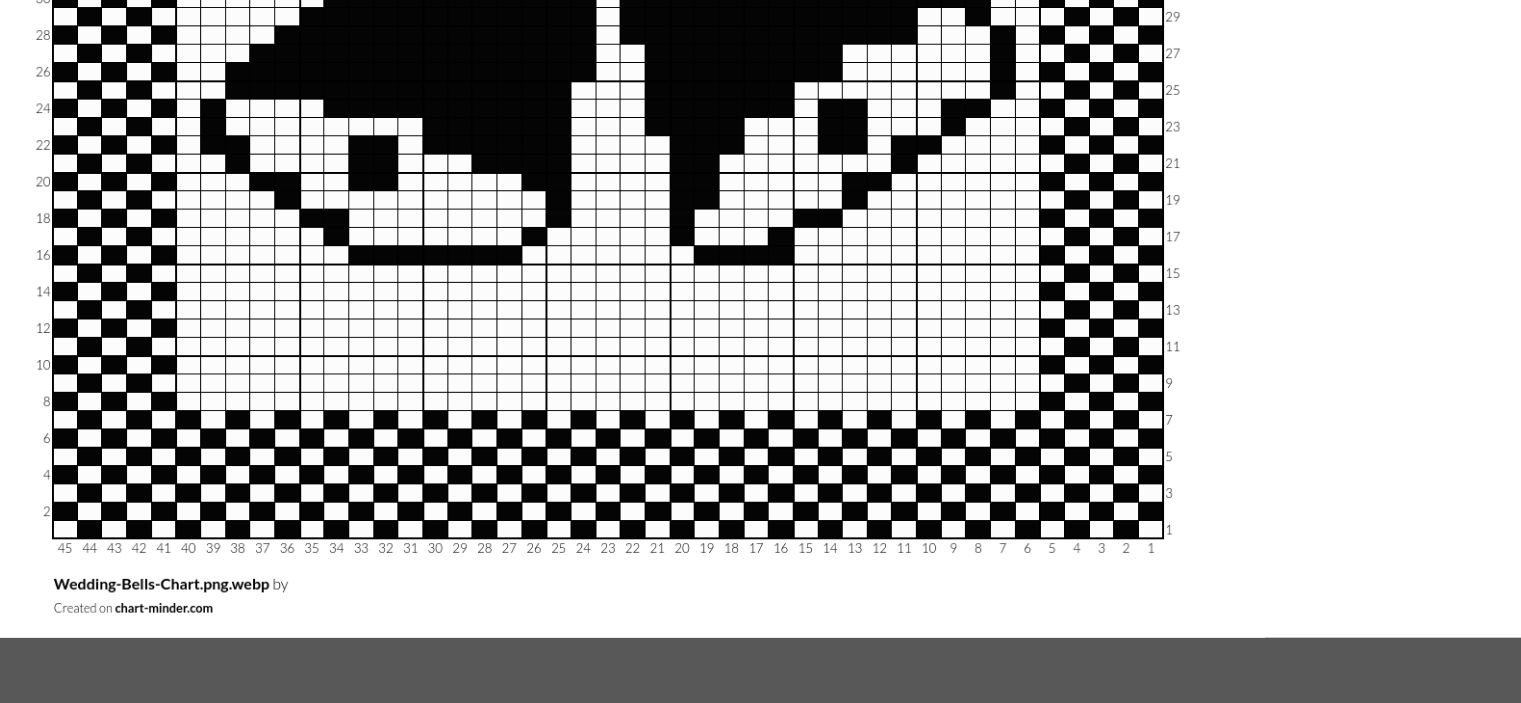 click at bounding box center [437, 220] 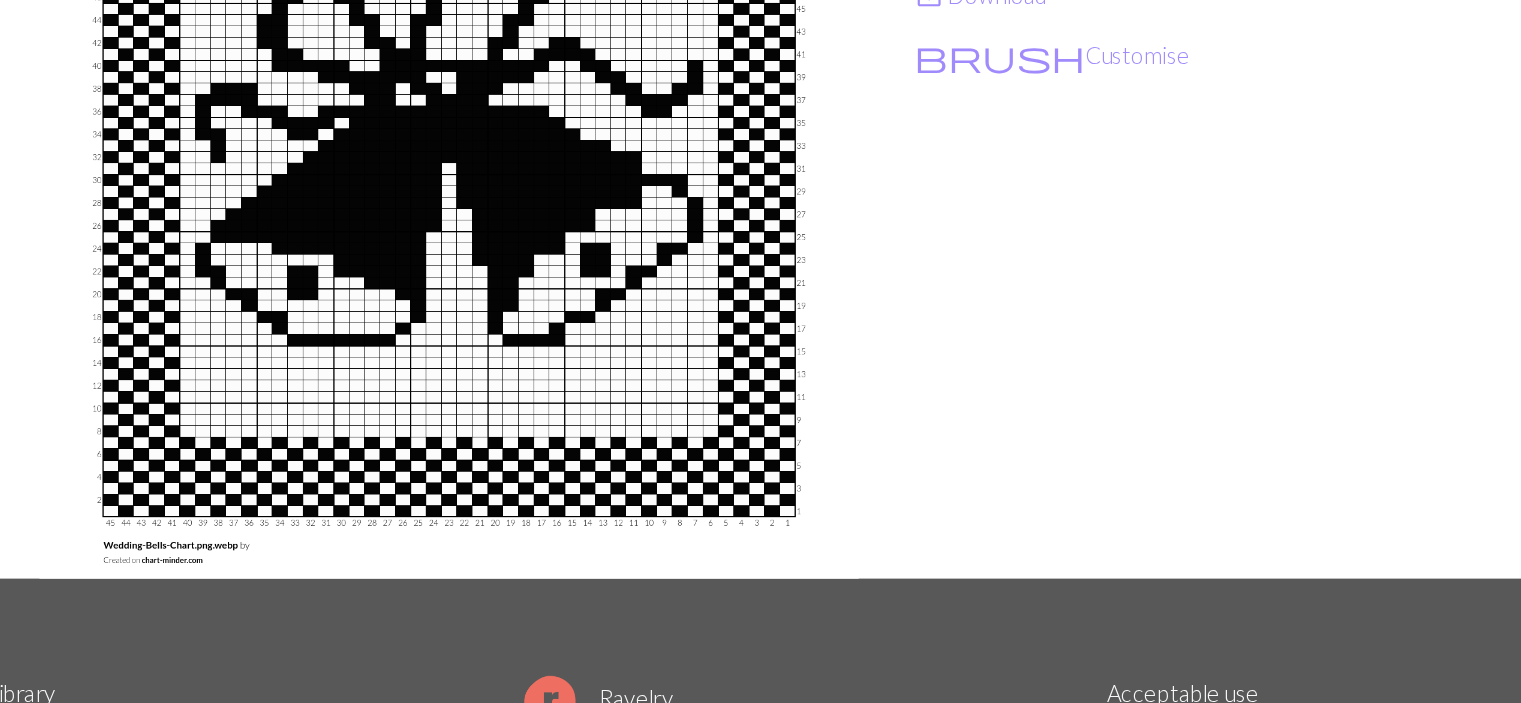 scroll, scrollTop: 100, scrollLeft: 0, axis: vertical 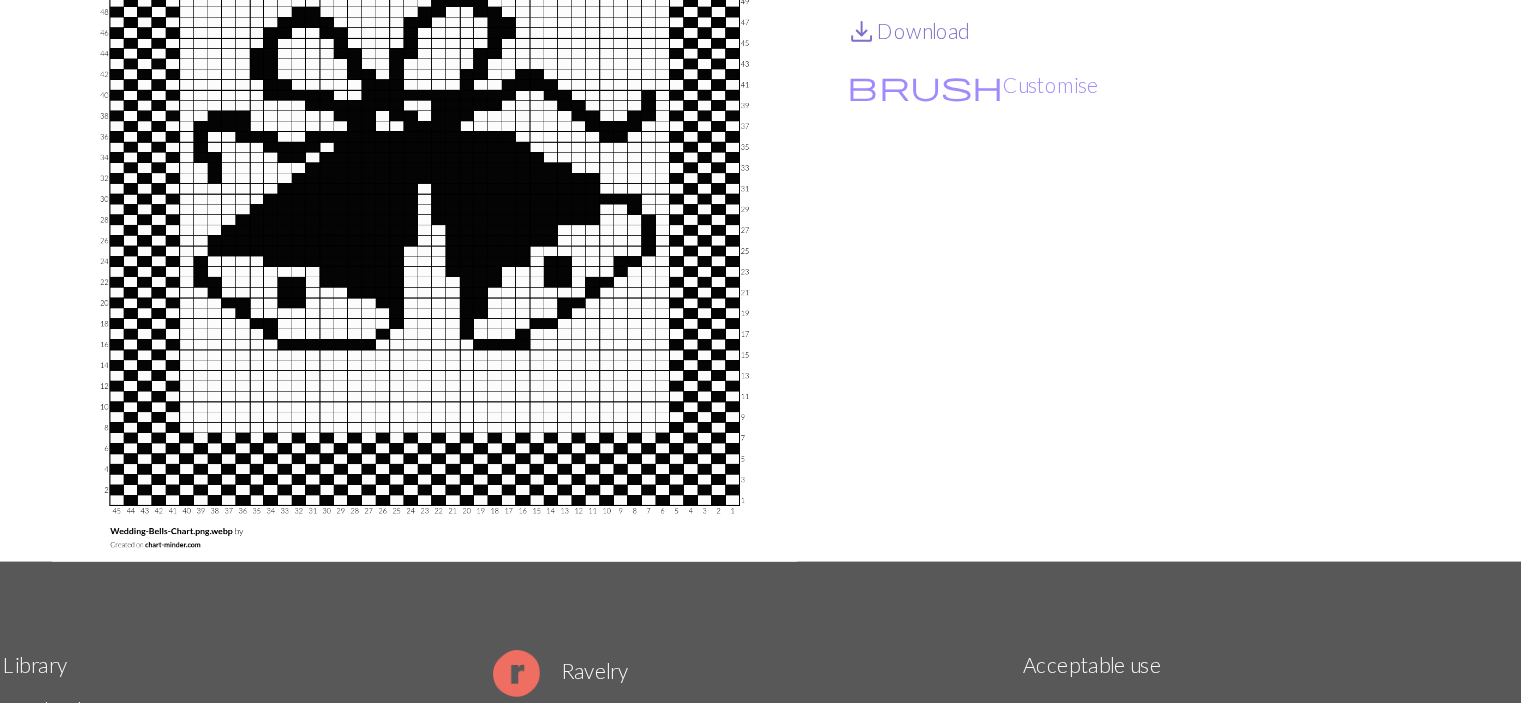 click on "save_alt  Download" at bounding box center [808, 165] 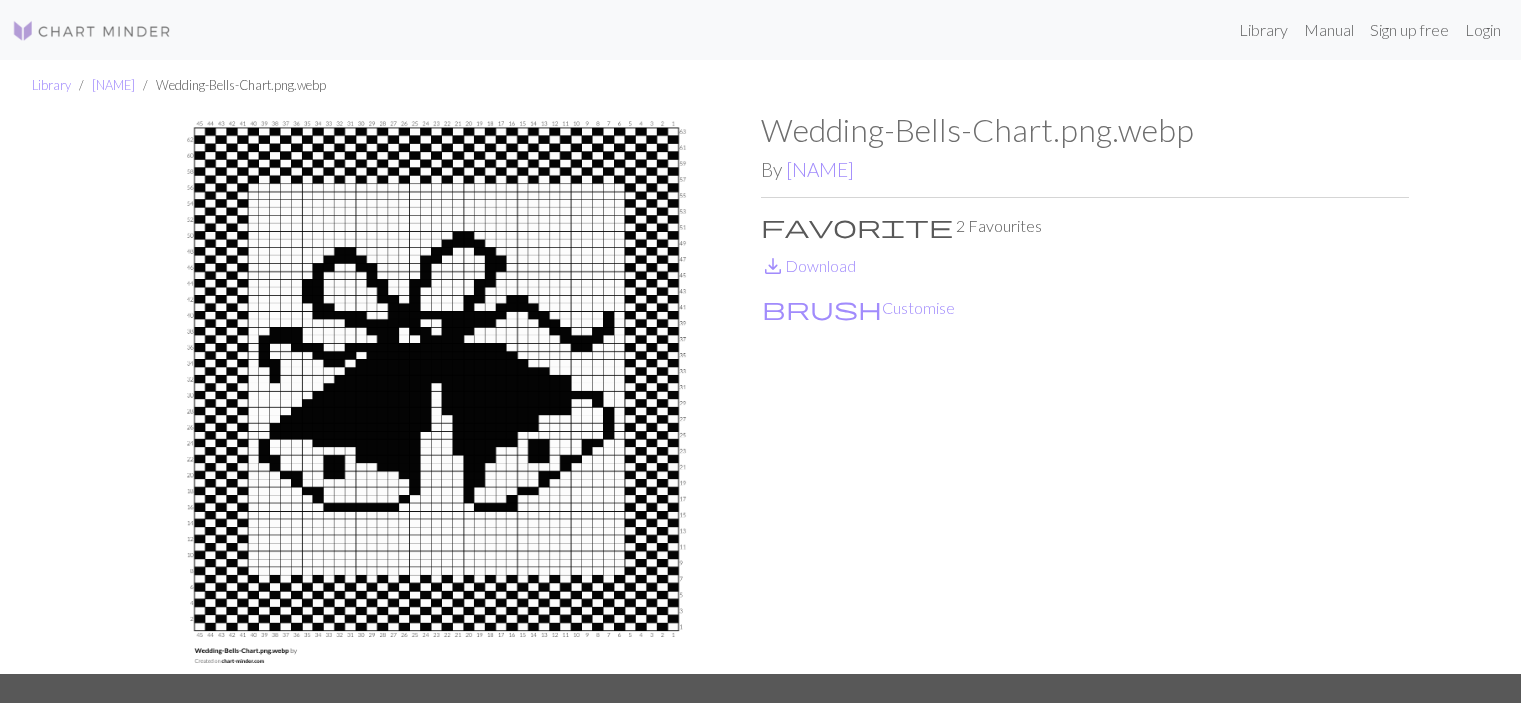 scroll, scrollTop: 0, scrollLeft: 0, axis: both 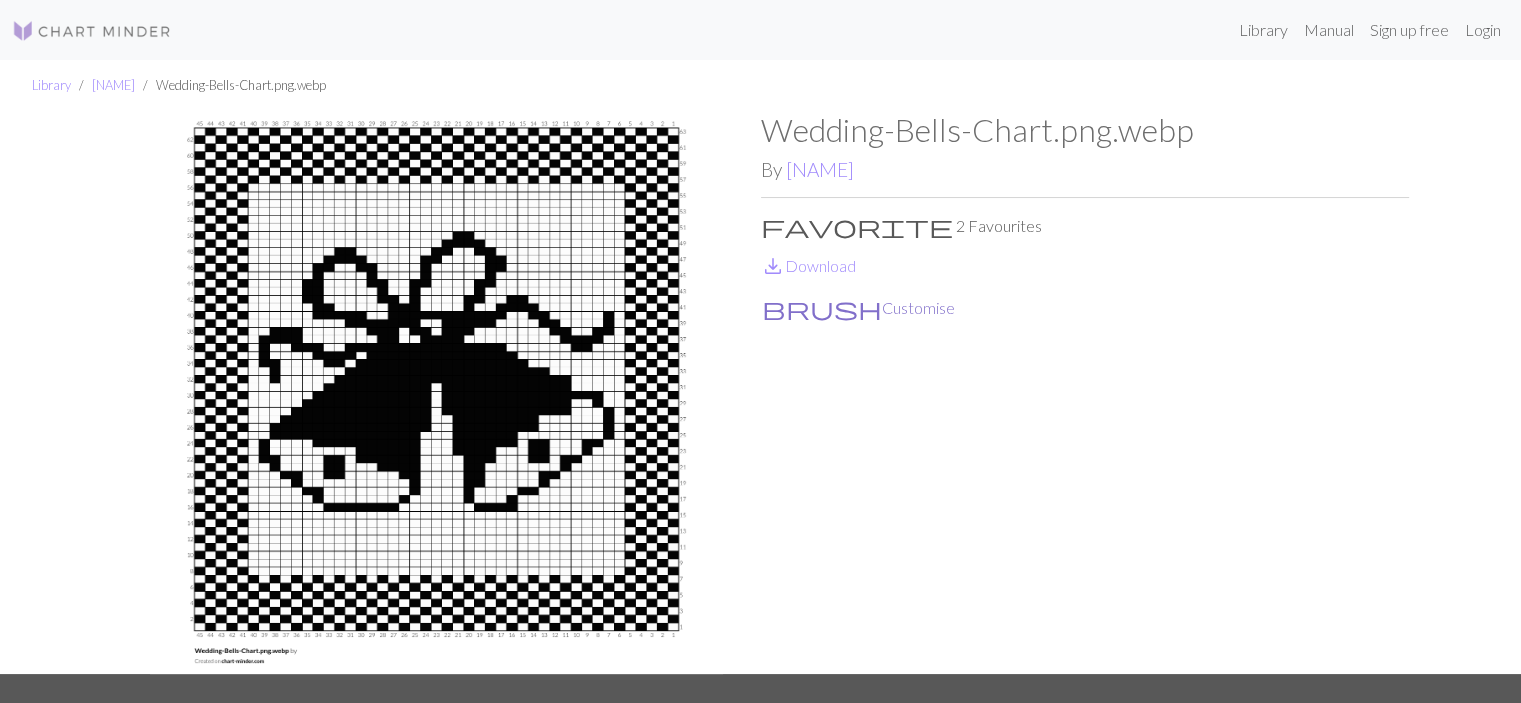 click on "brush Customise" at bounding box center [858, 308] 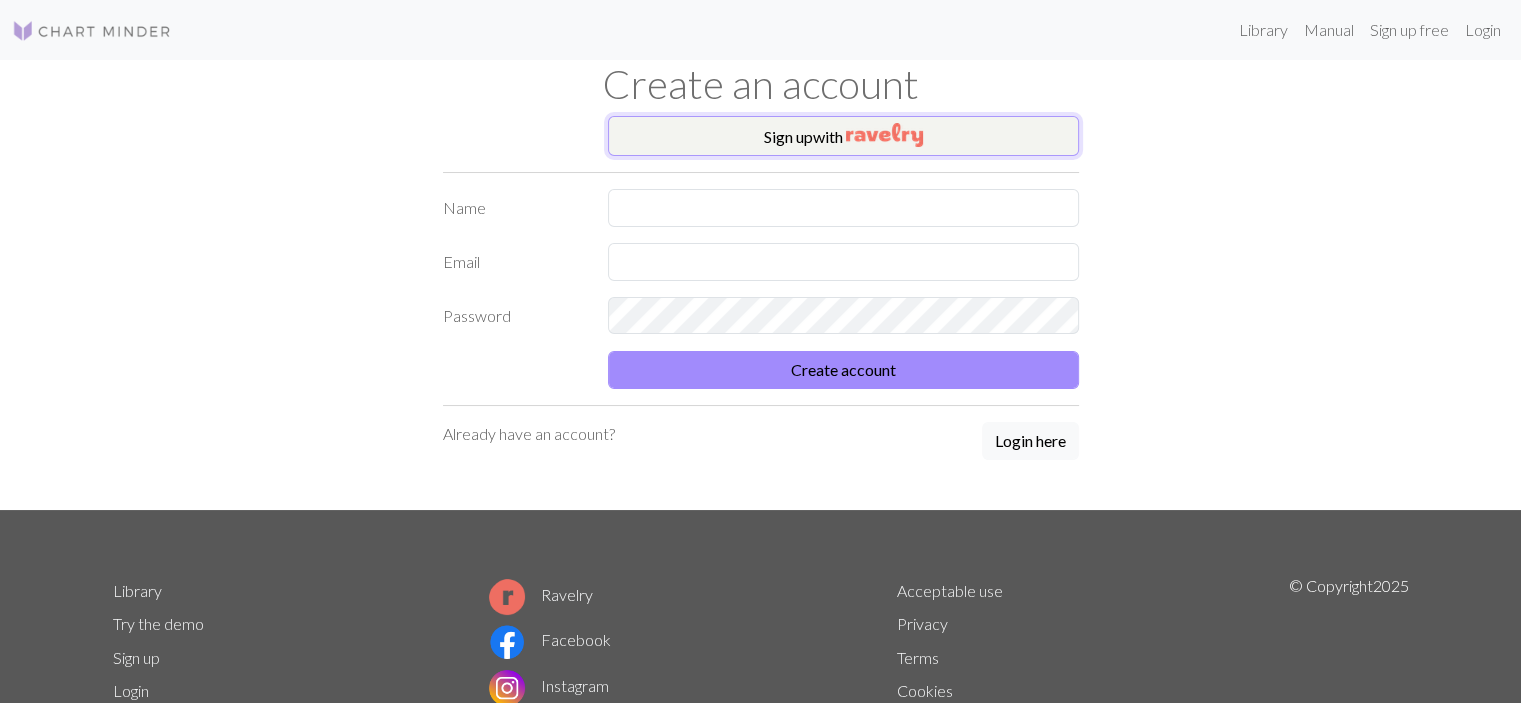click on "Sign up  with" at bounding box center [843, 136] 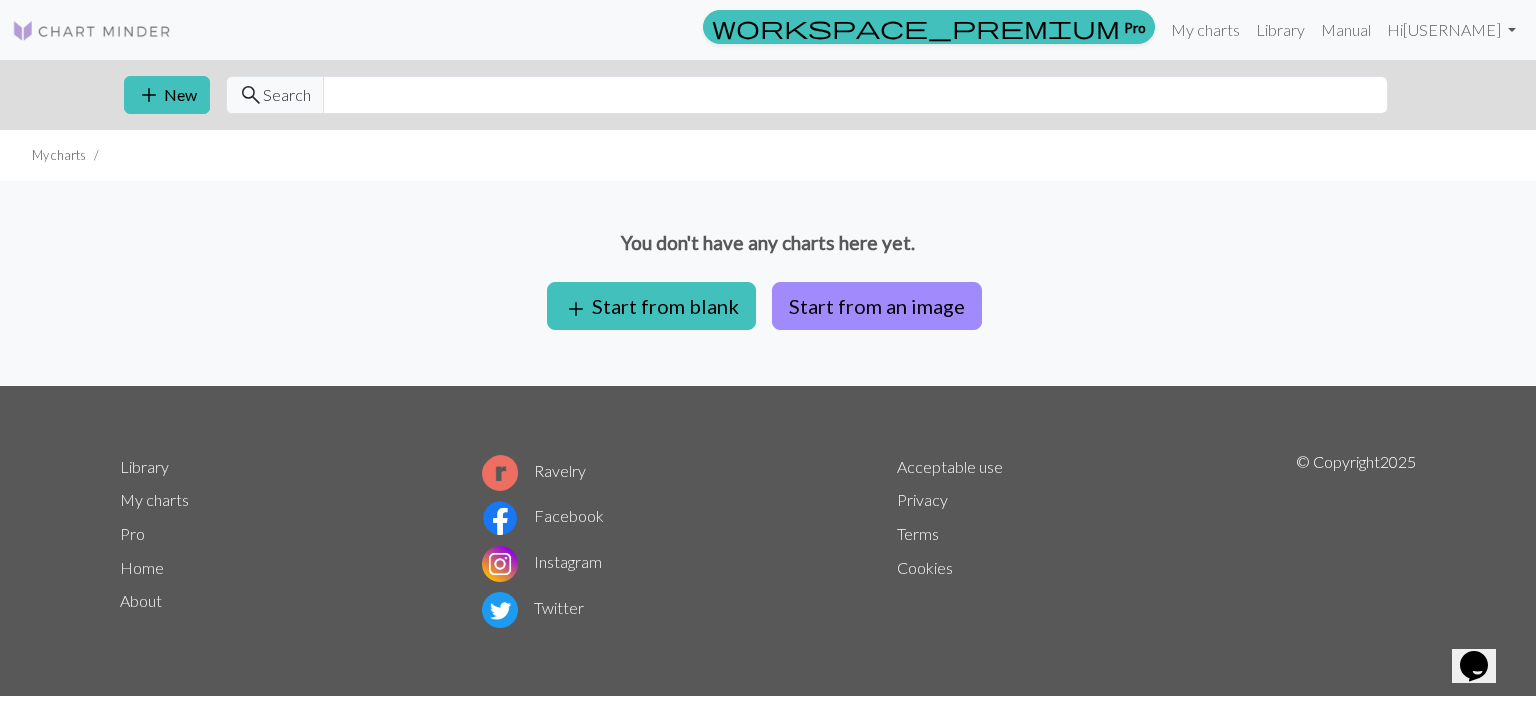 click on "You don't have any charts here yet. add   Start from blank Start from an image" at bounding box center (768, 283) 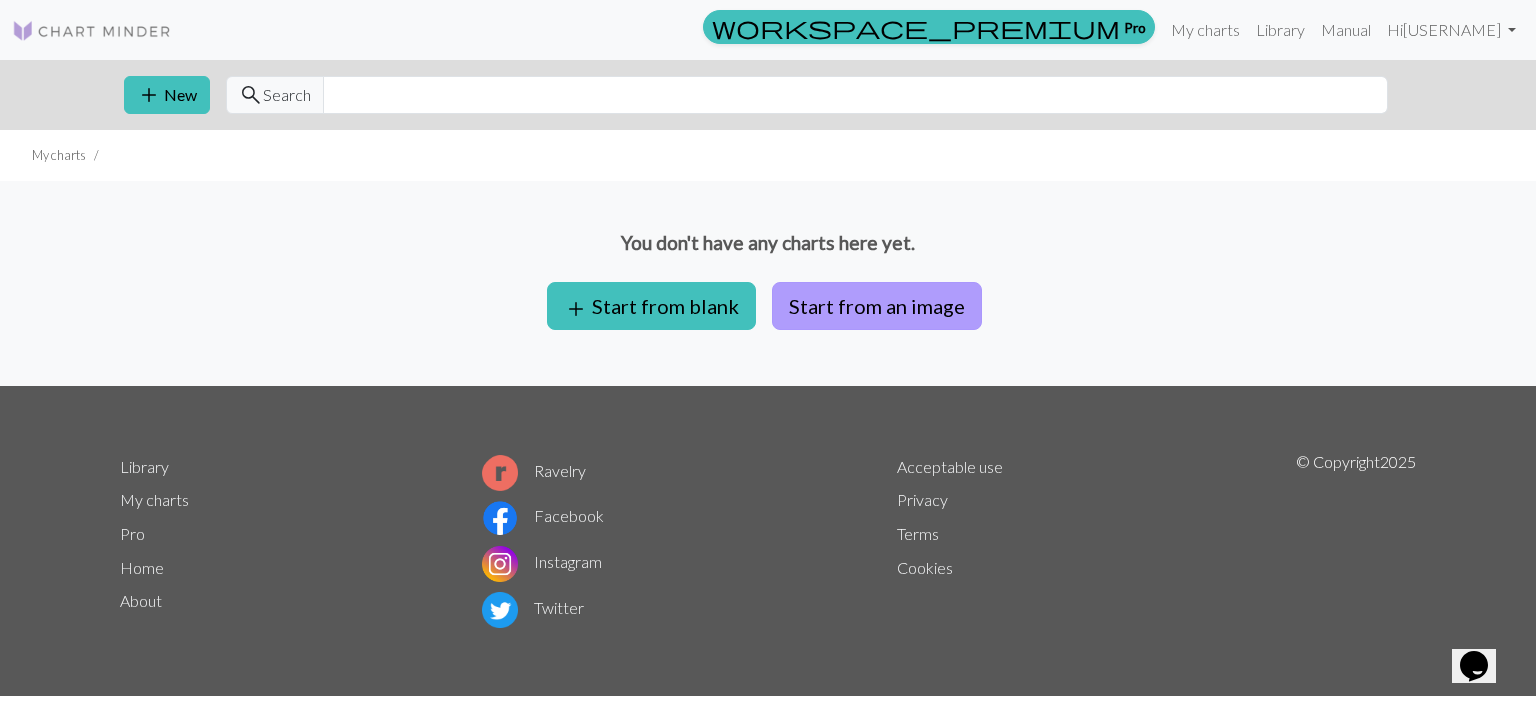 click on "Start from an image" at bounding box center (877, 306) 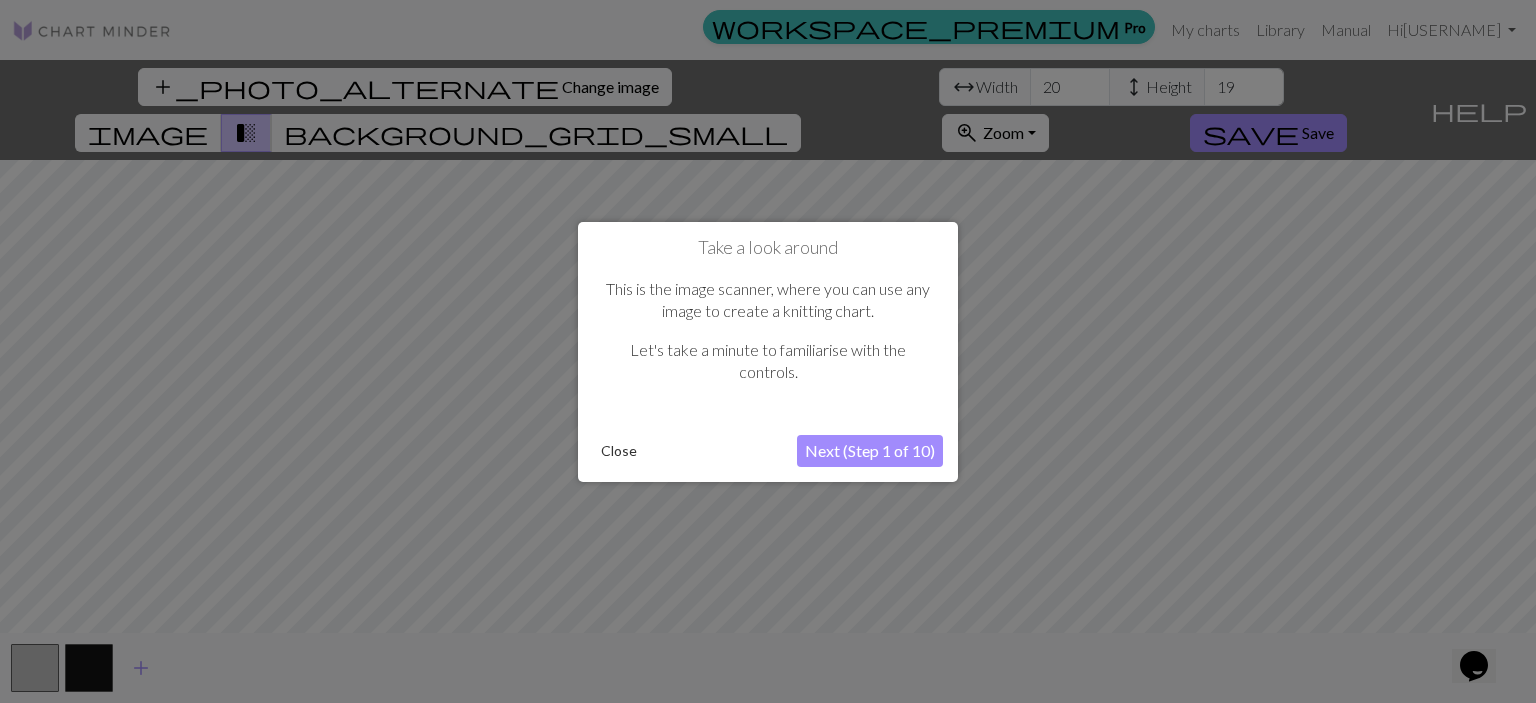 click on "Next (Step 1 of 10)" at bounding box center [870, 451] 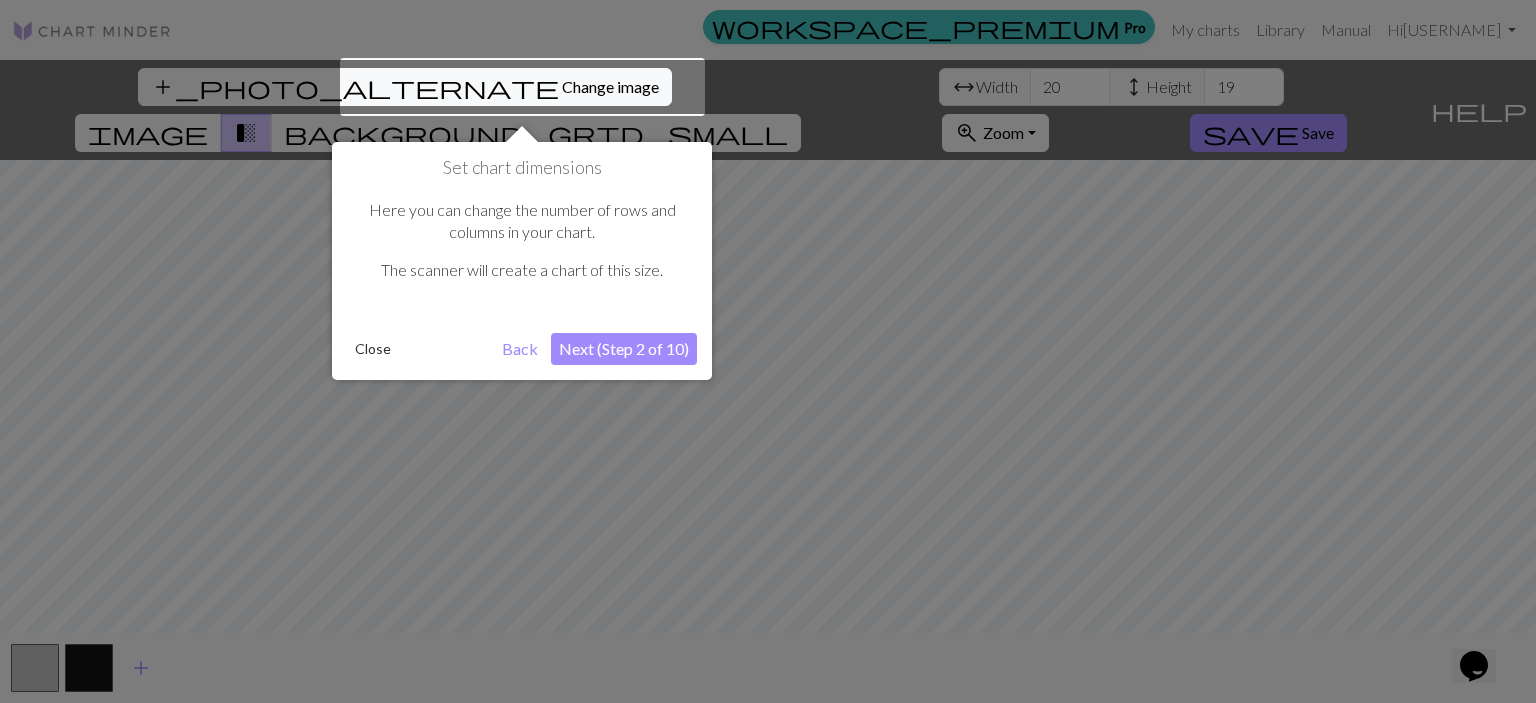 click on "Close" at bounding box center (373, 349) 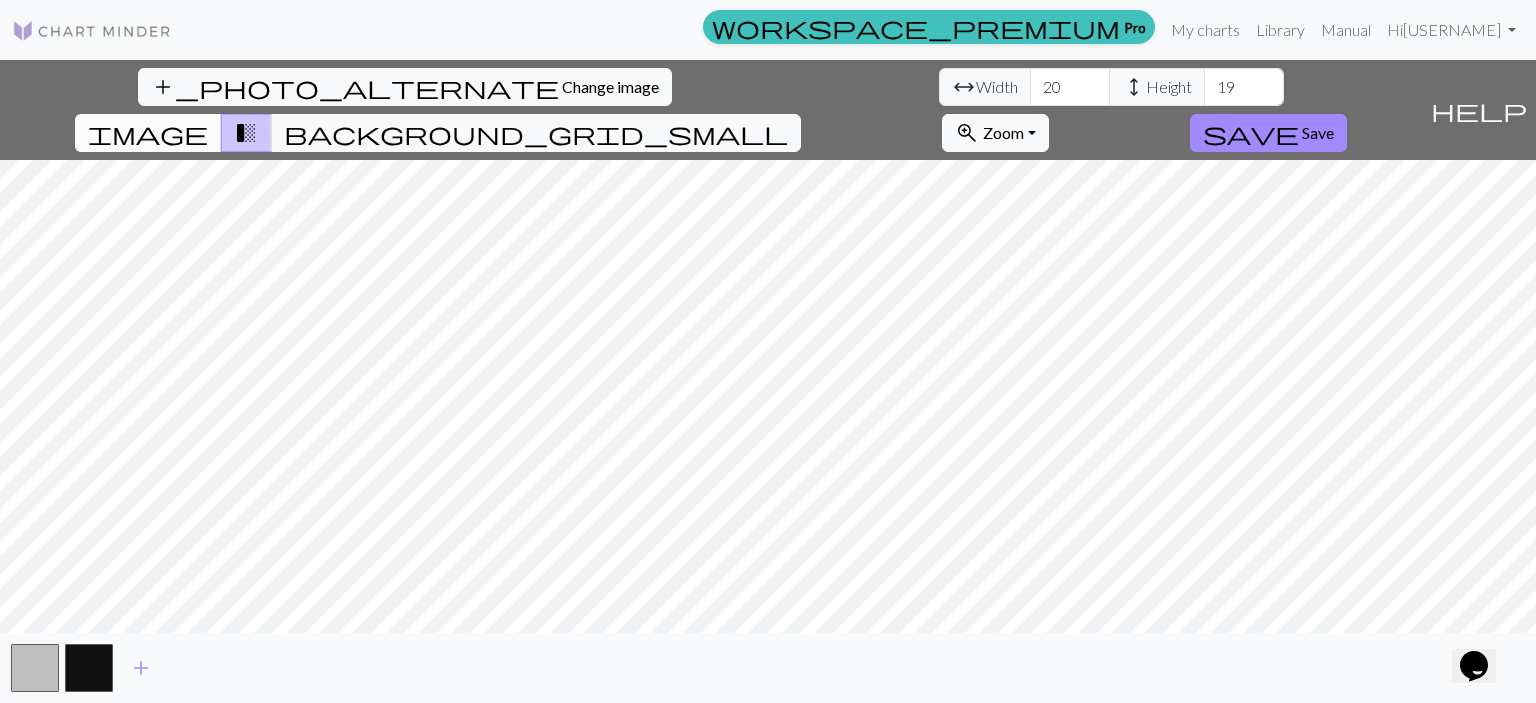 click on "image" at bounding box center [148, 133] 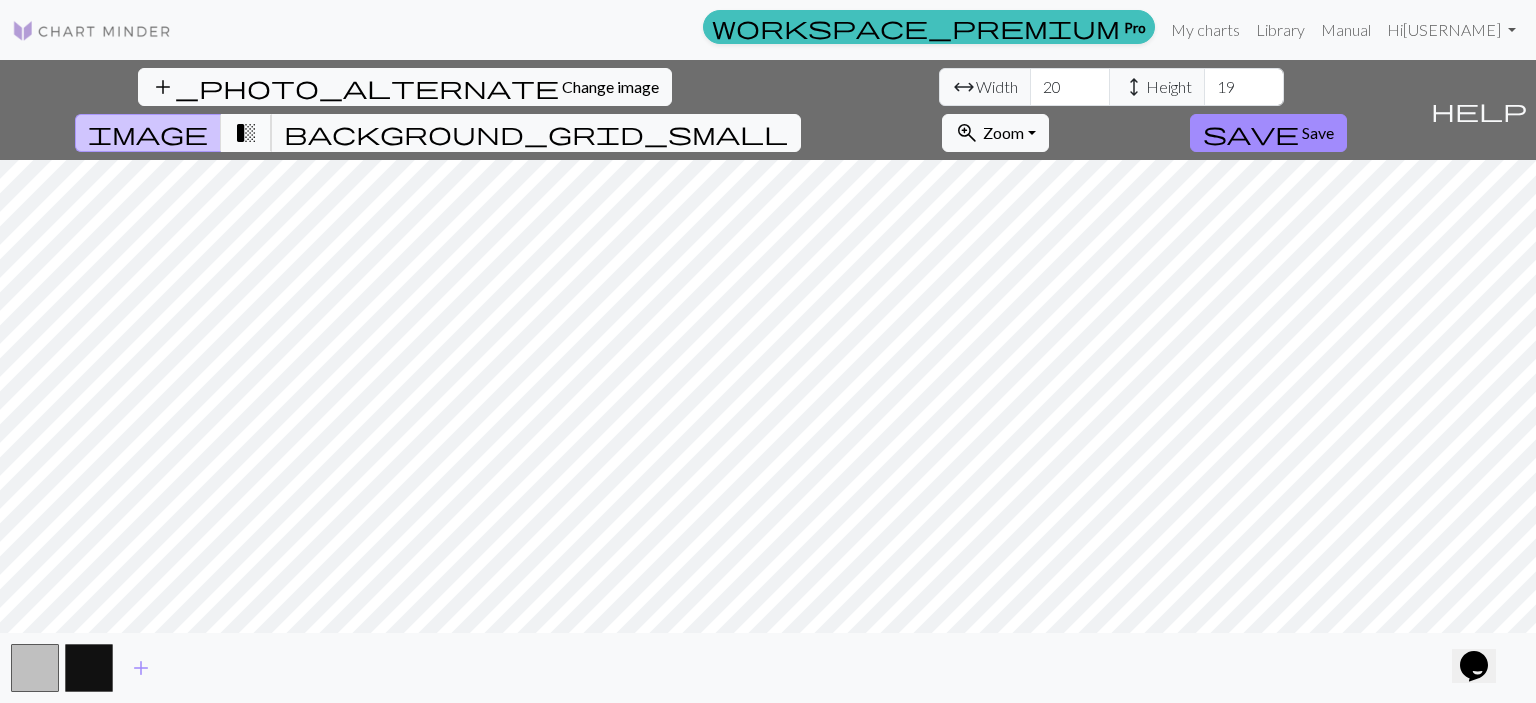 click on "transition_fade" at bounding box center (246, 133) 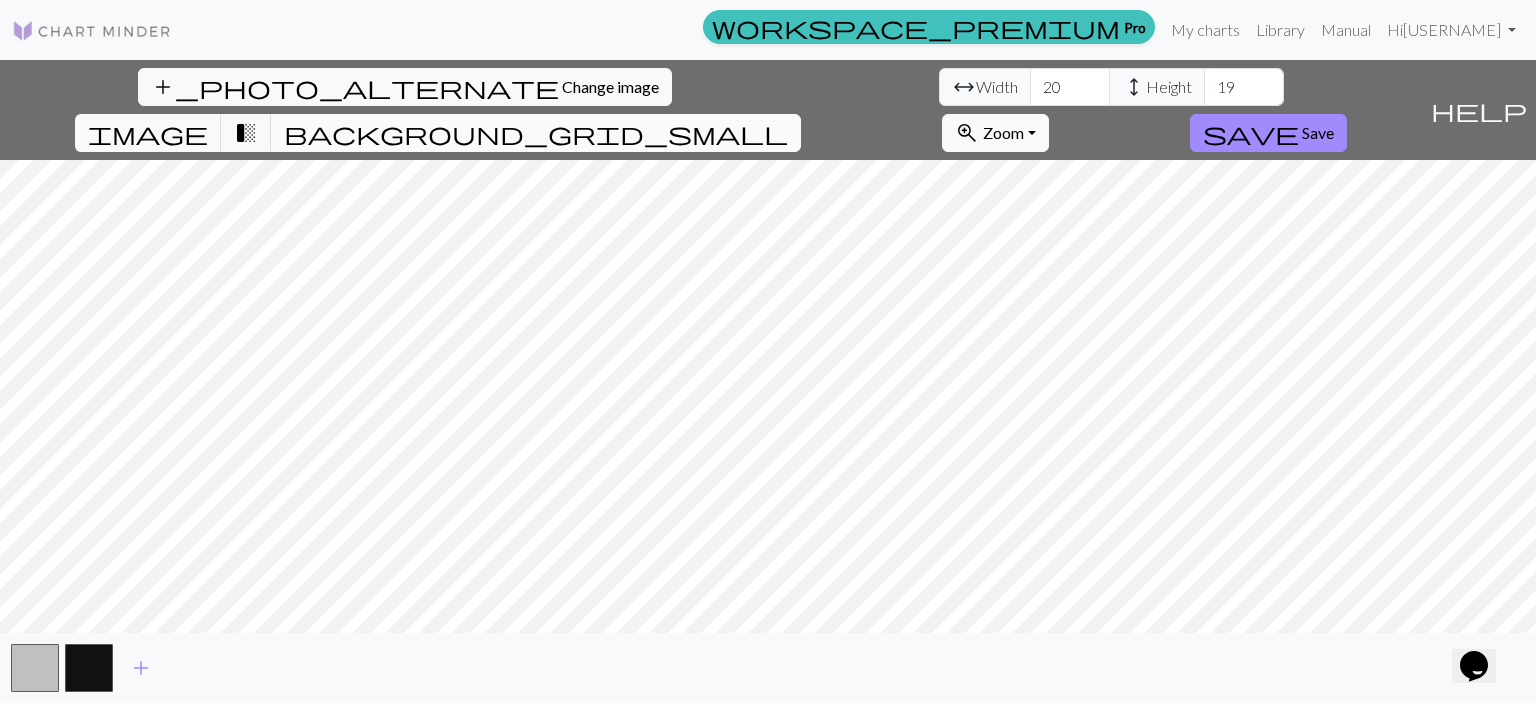 click on "background_grid_small" at bounding box center [536, 133] 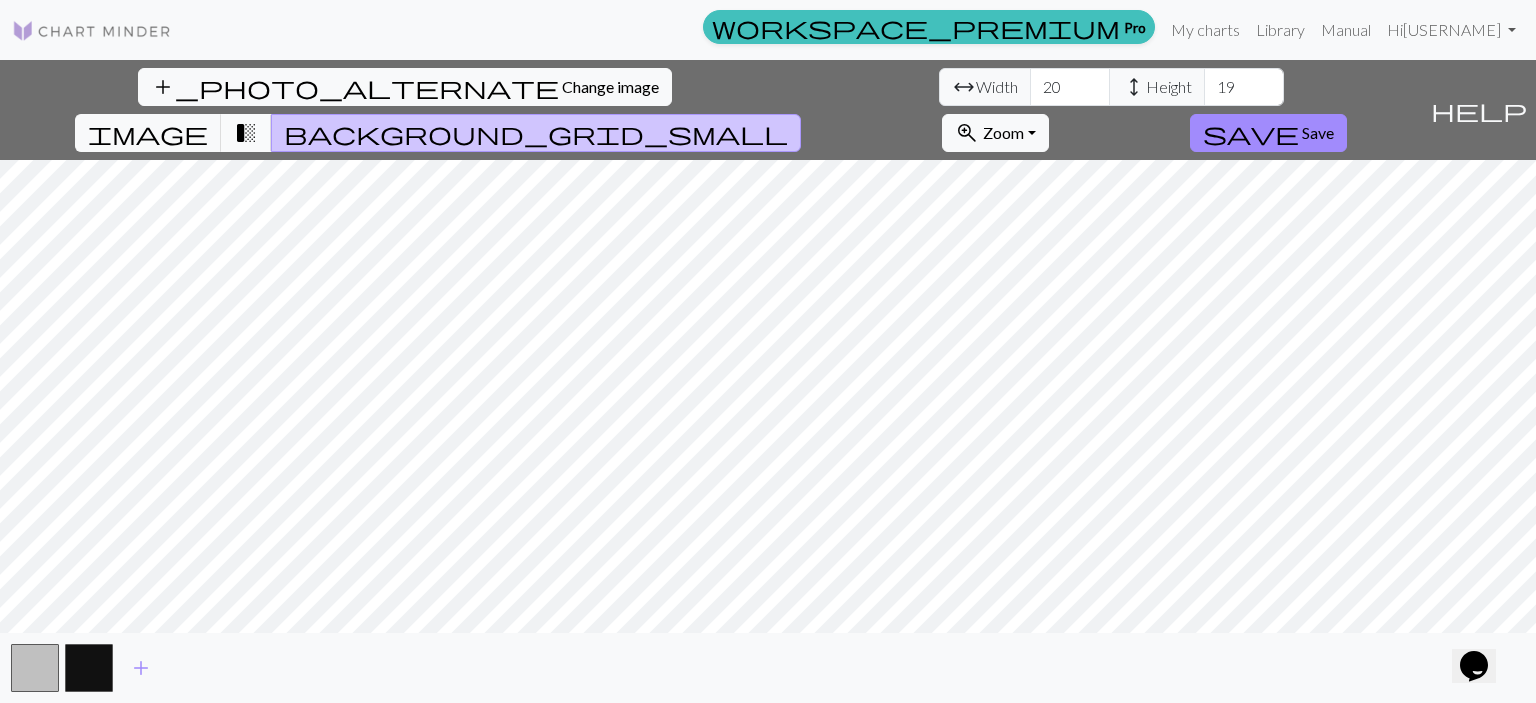 click on "transition_fade" at bounding box center [246, 133] 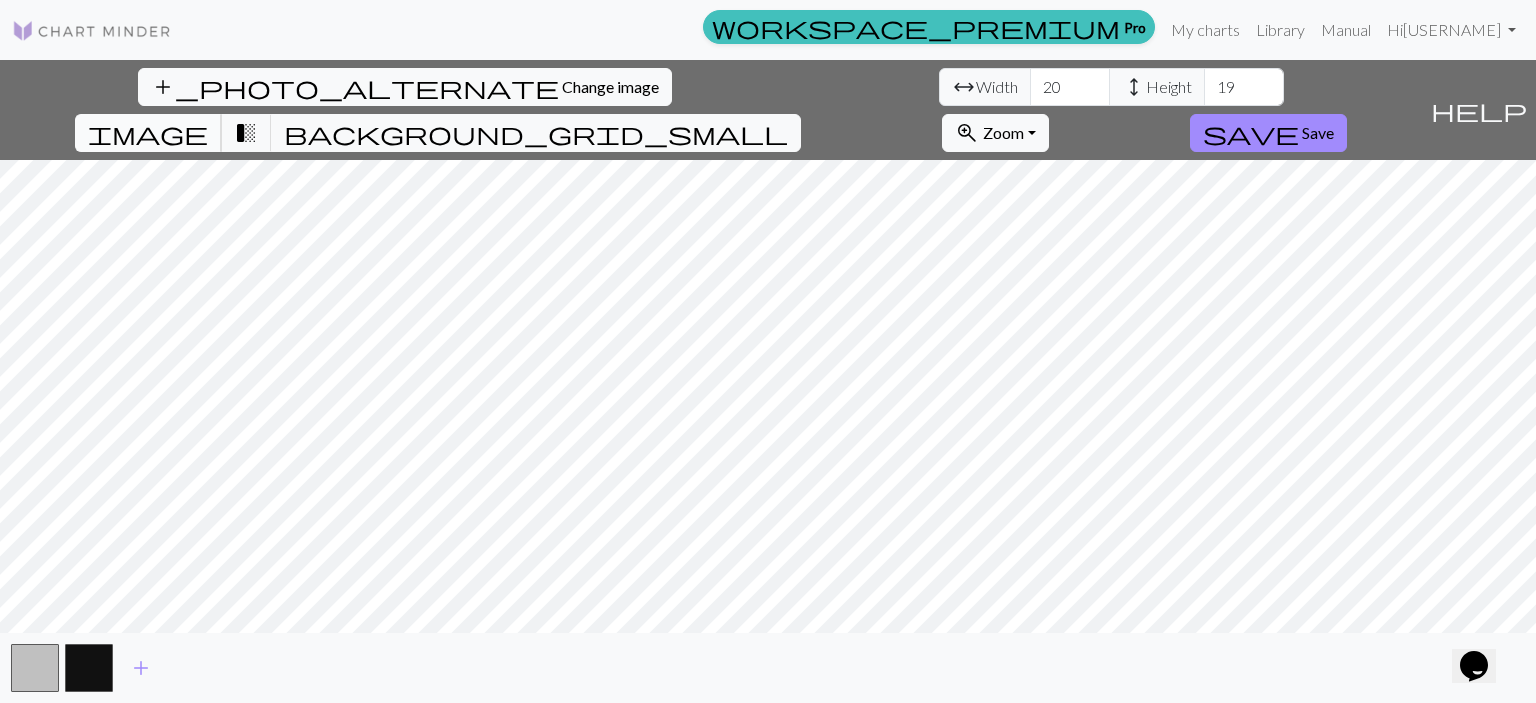 click on "image" at bounding box center (148, 133) 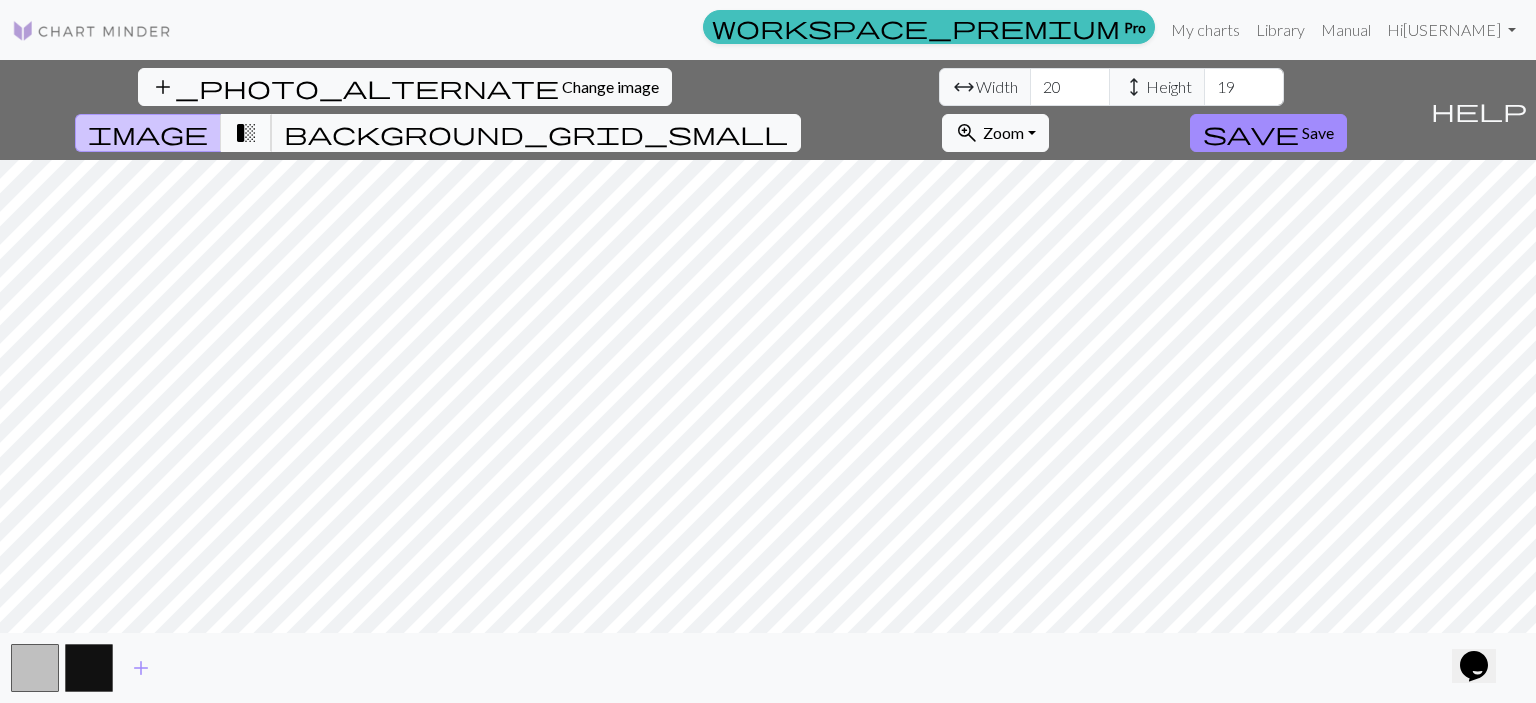 click on "transition_fade" at bounding box center [246, 133] 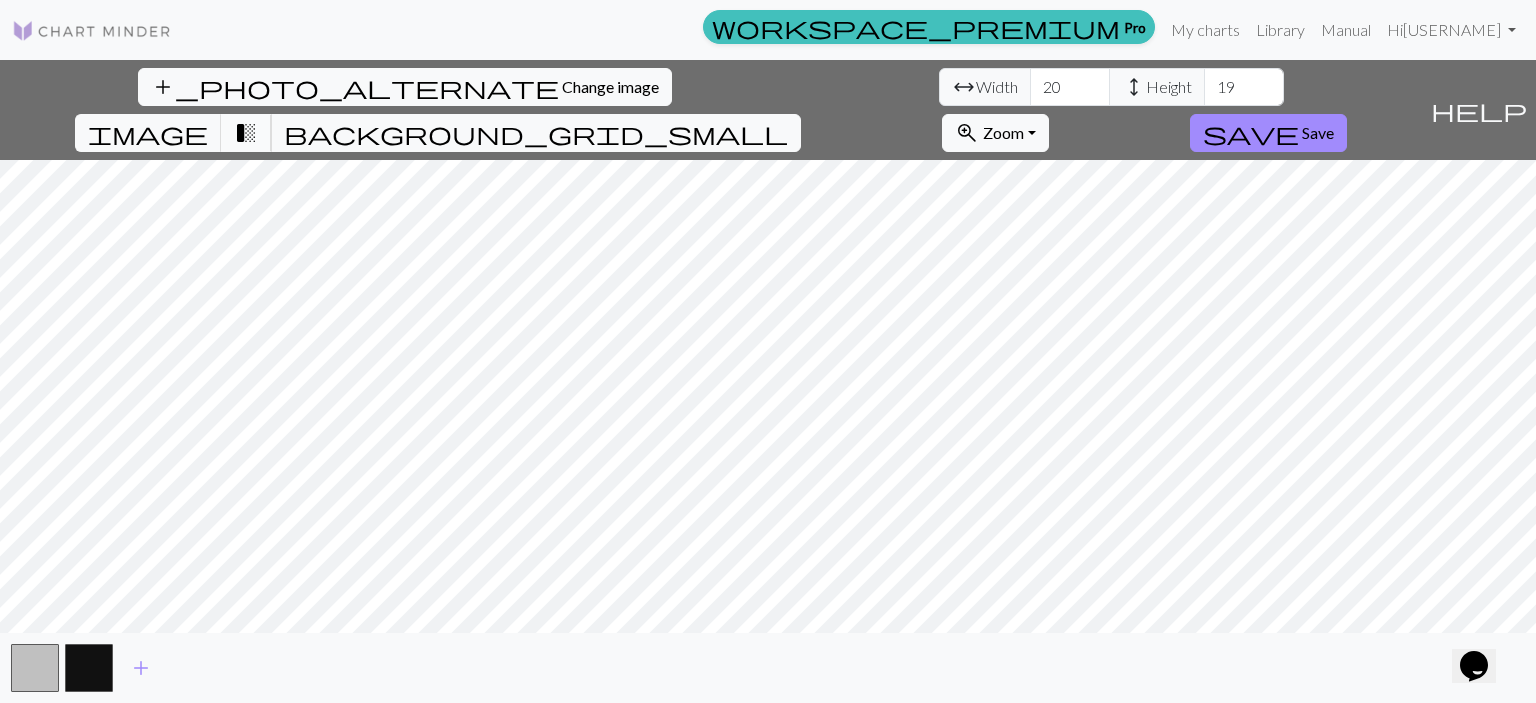 click on "transition_fade" at bounding box center (246, 133) 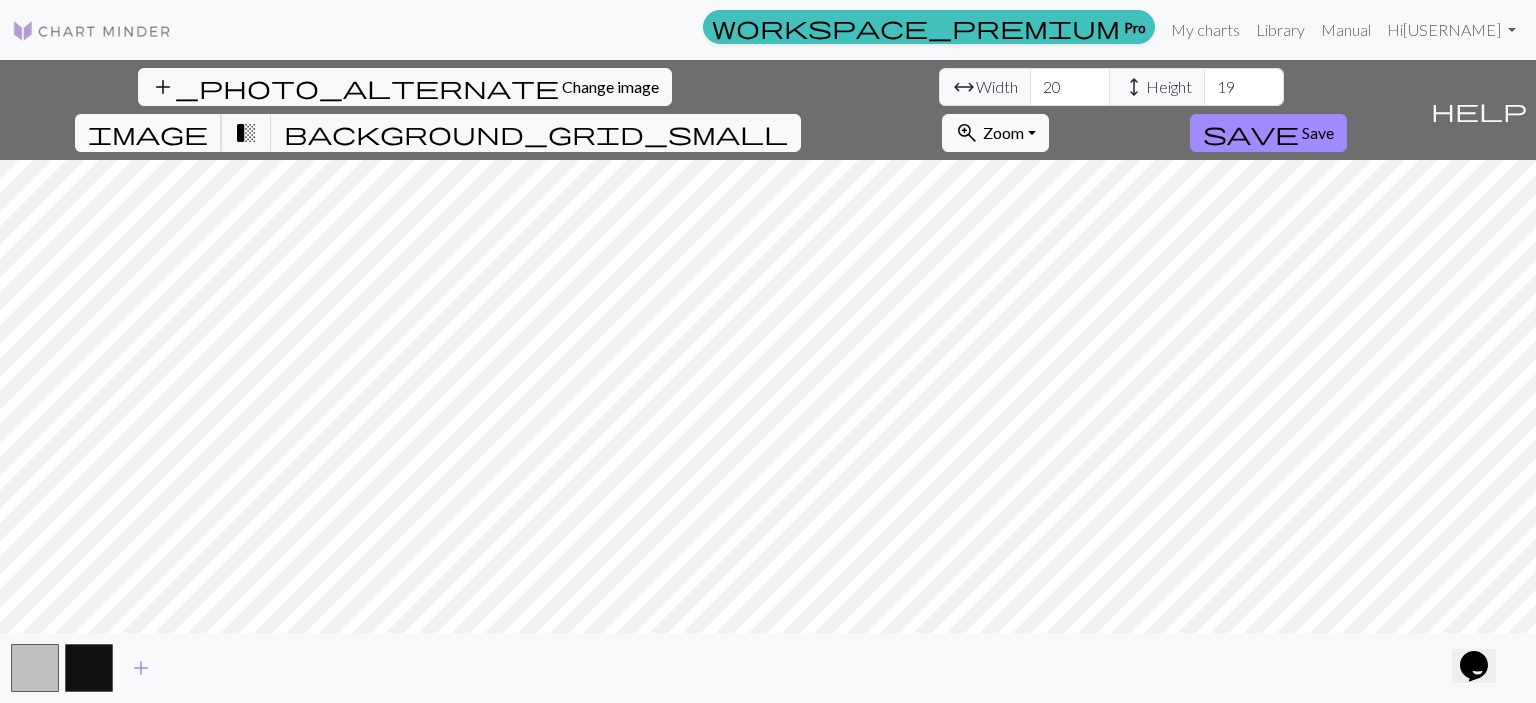 click on "image" at bounding box center (148, 133) 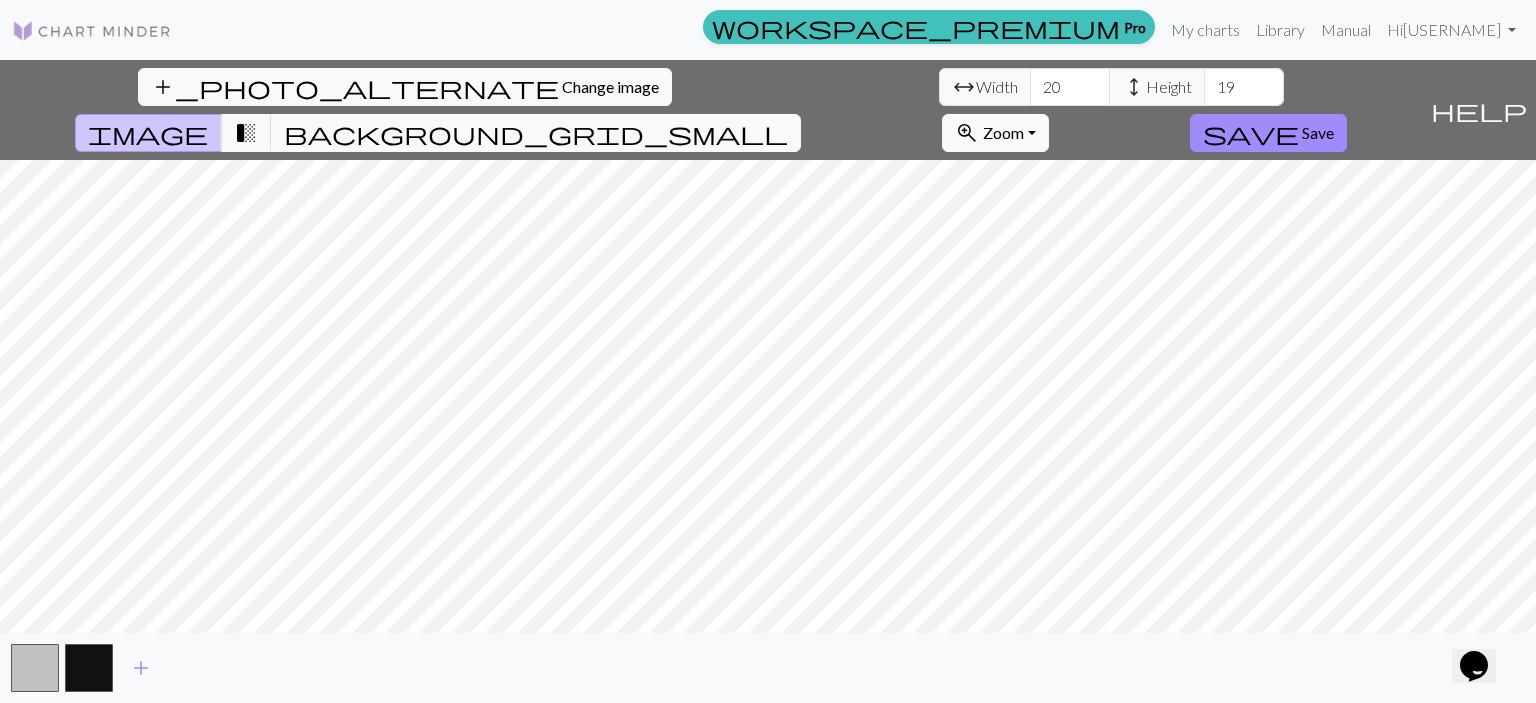 click on "Height" at bounding box center (1169, 87) 